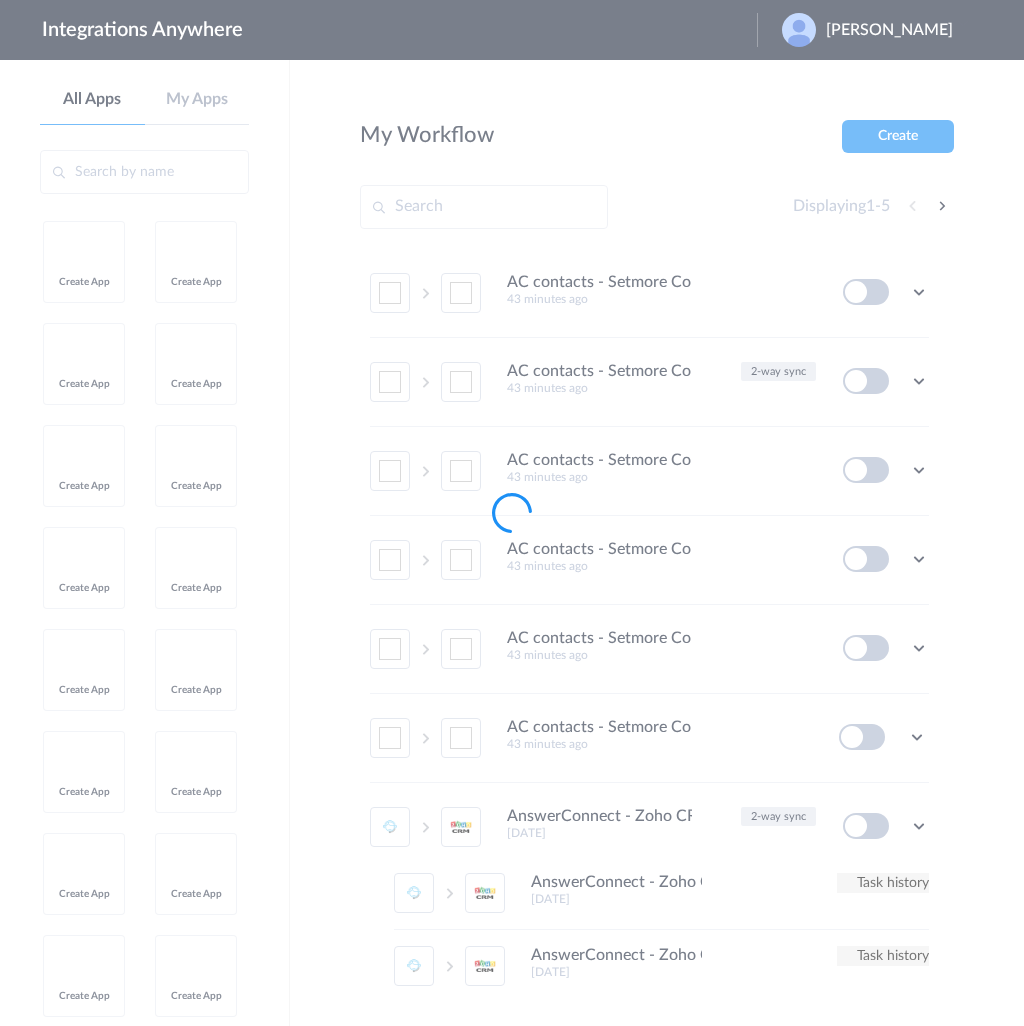 scroll, scrollTop: 0, scrollLeft: 0, axis: both 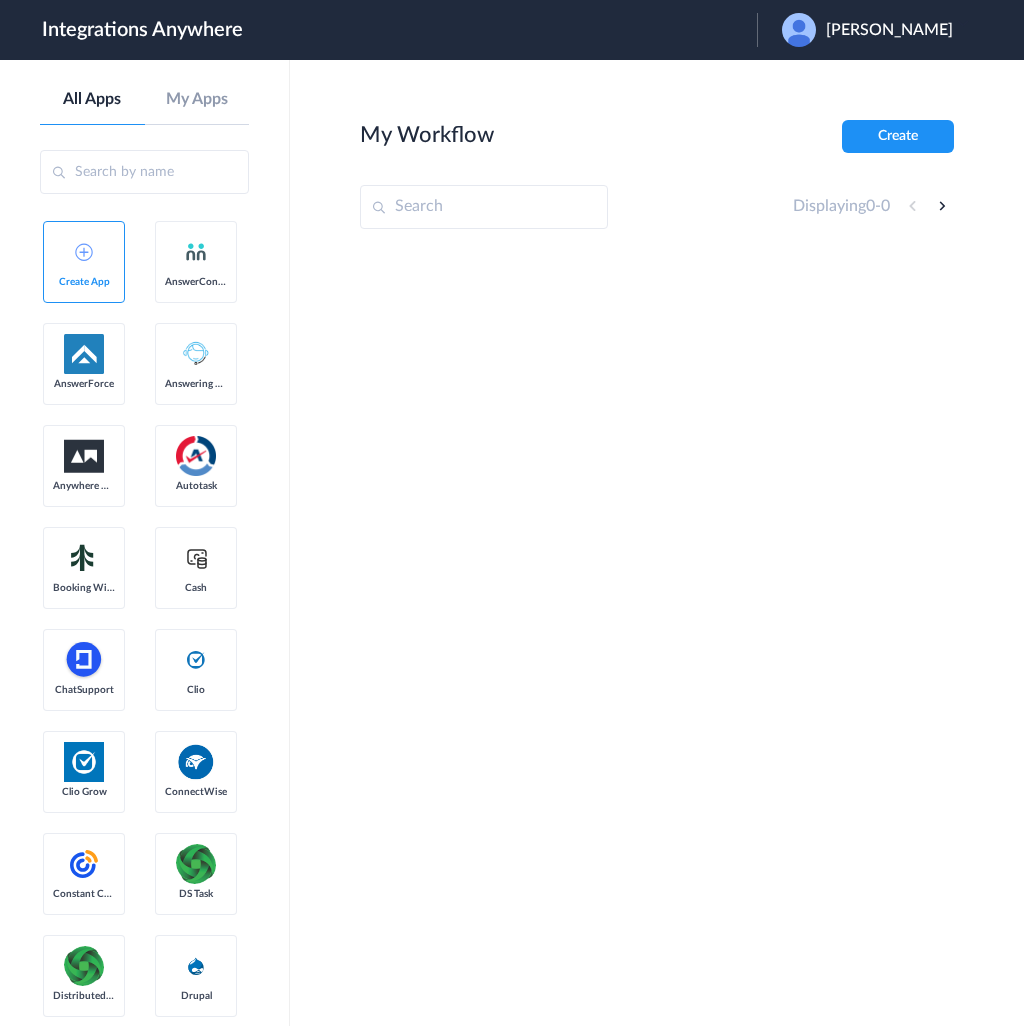 click on "Matt Berg" at bounding box center [889, 30] 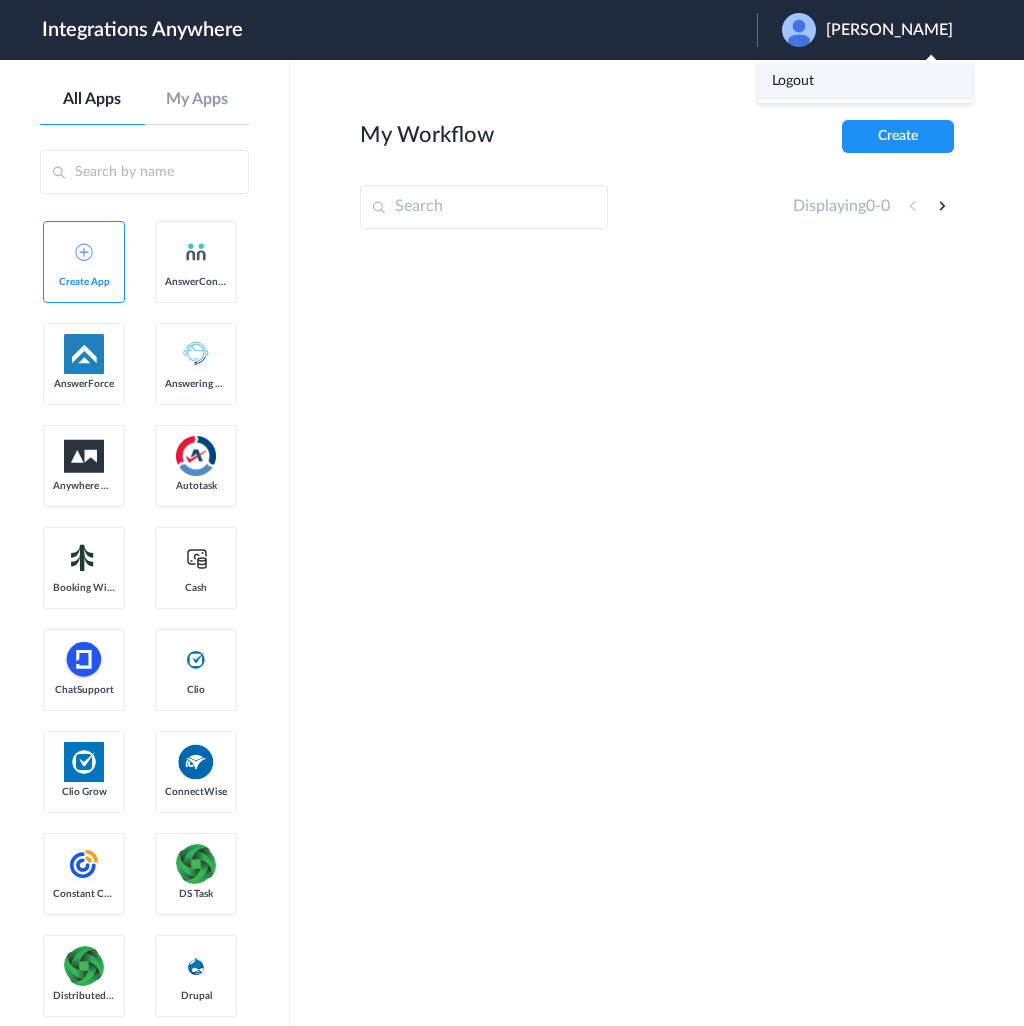 click on "Logout" at bounding box center [865, 81] 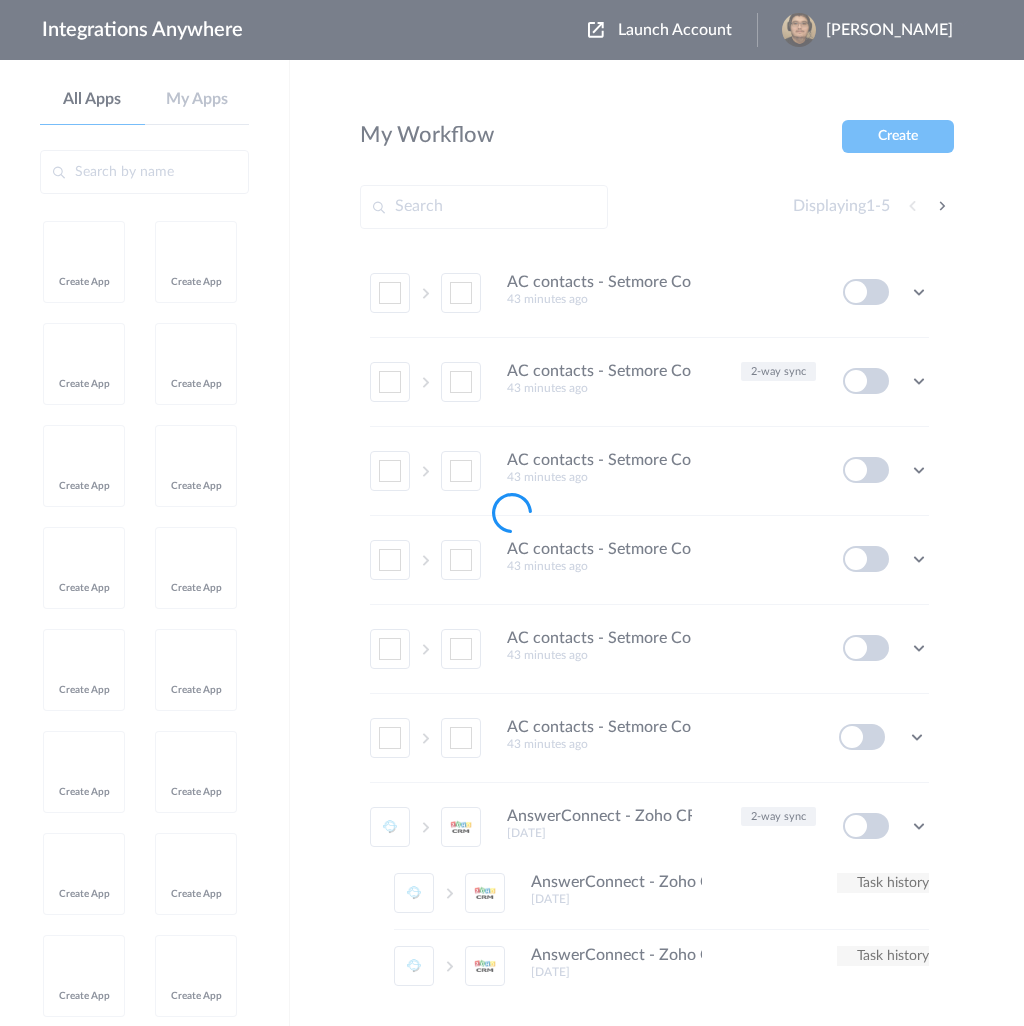 scroll, scrollTop: 0, scrollLeft: 0, axis: both 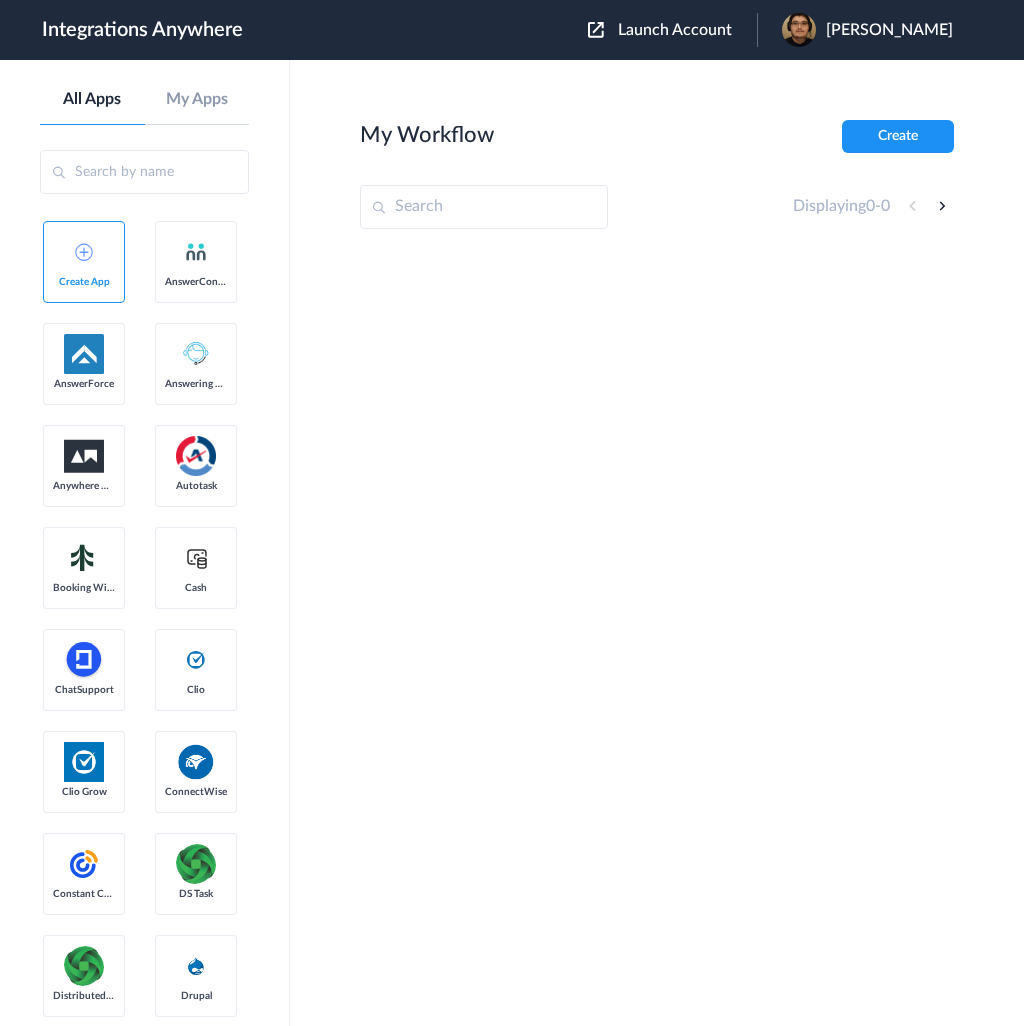 click on "Launch Account" at bounding box center [675, 30] 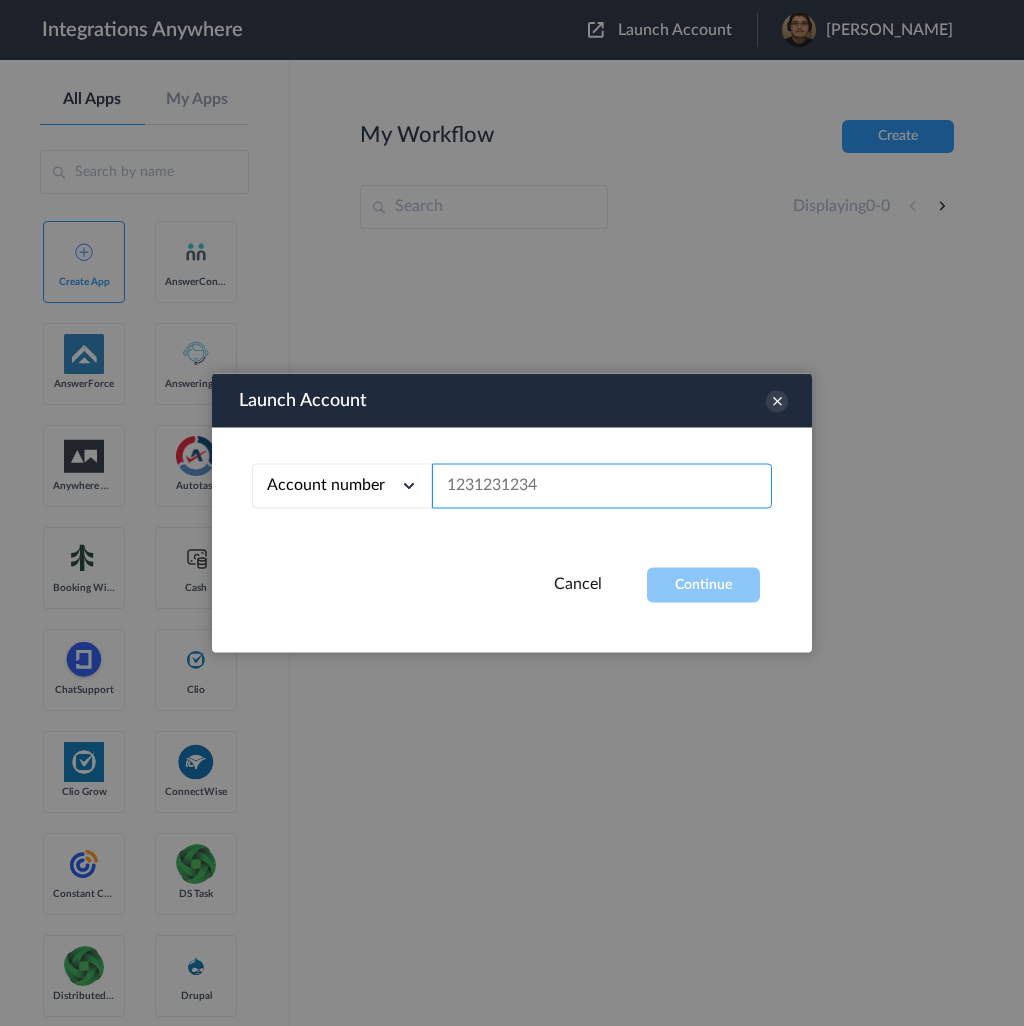 click at bounding box center (602, 486) 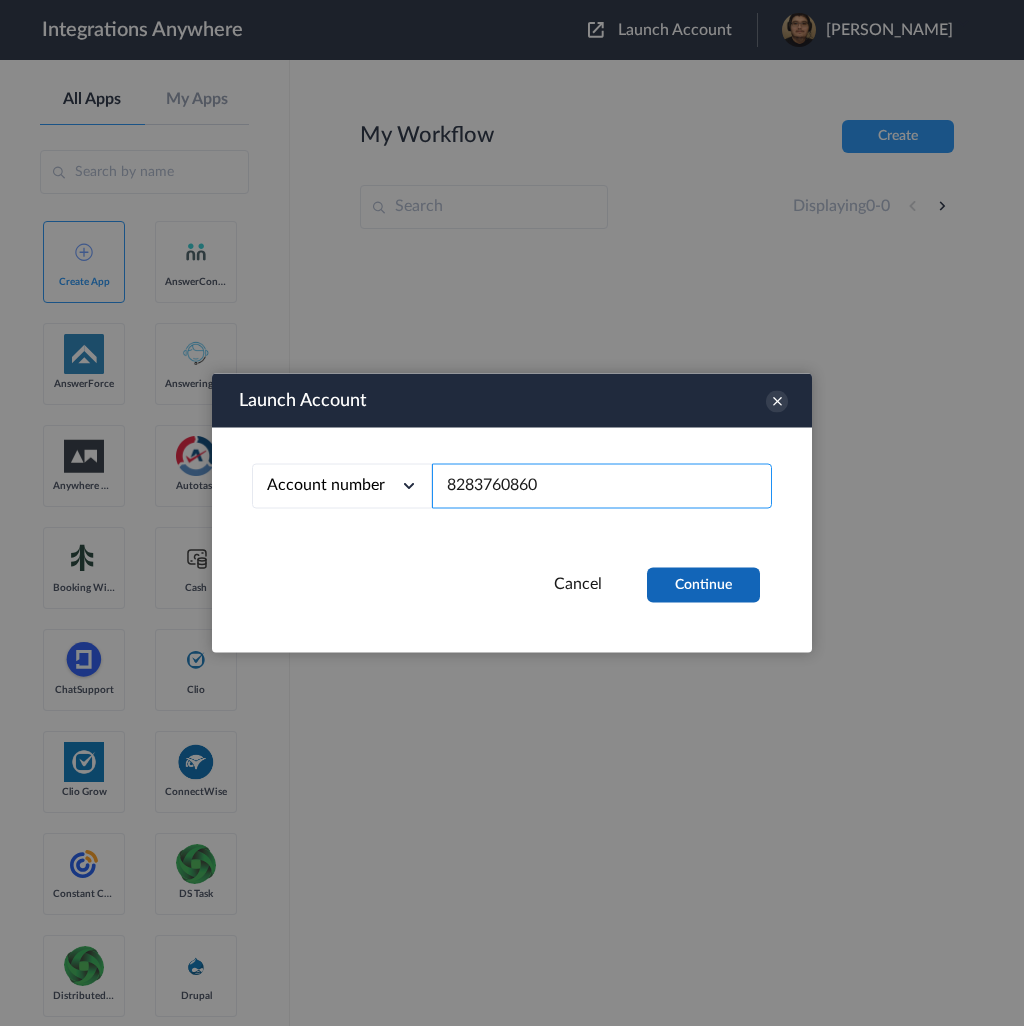 type on "8283760860" 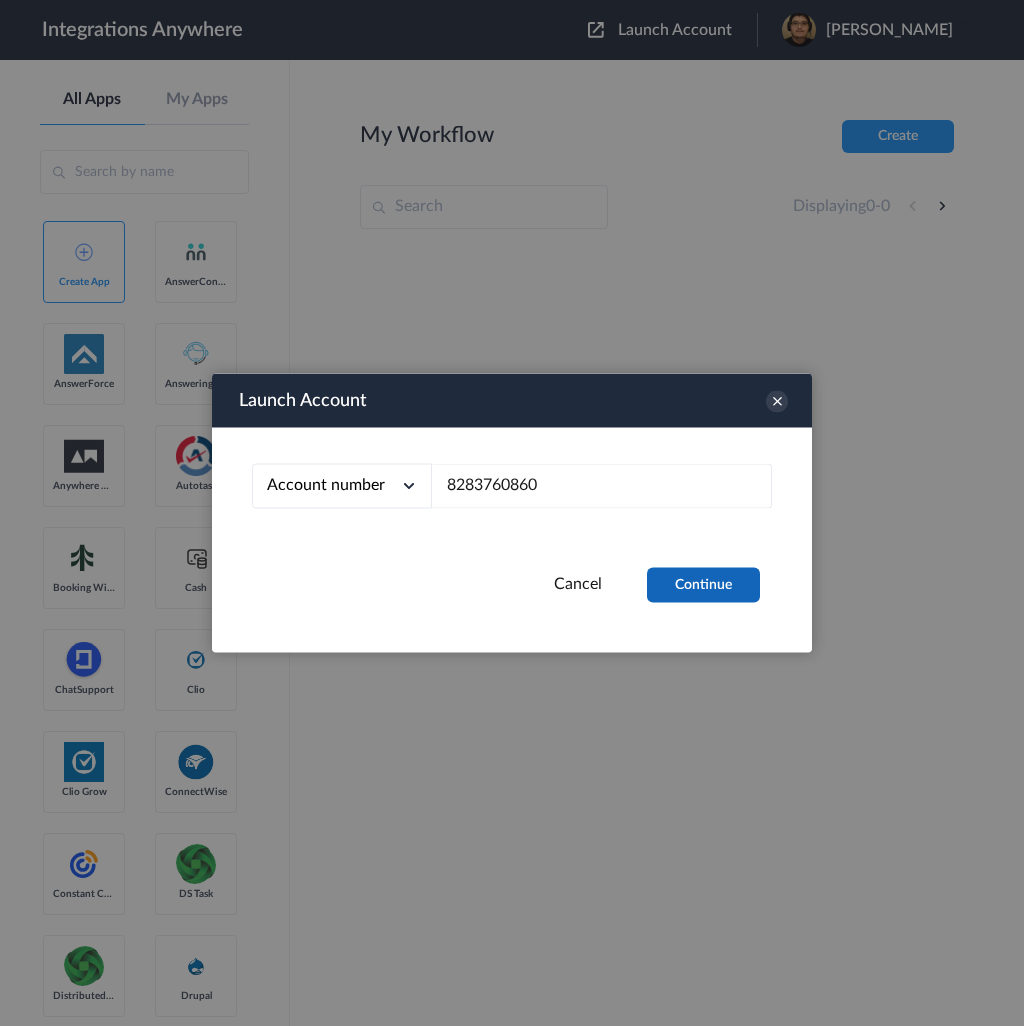 click on "Continue" at bounding box center [703, 585] 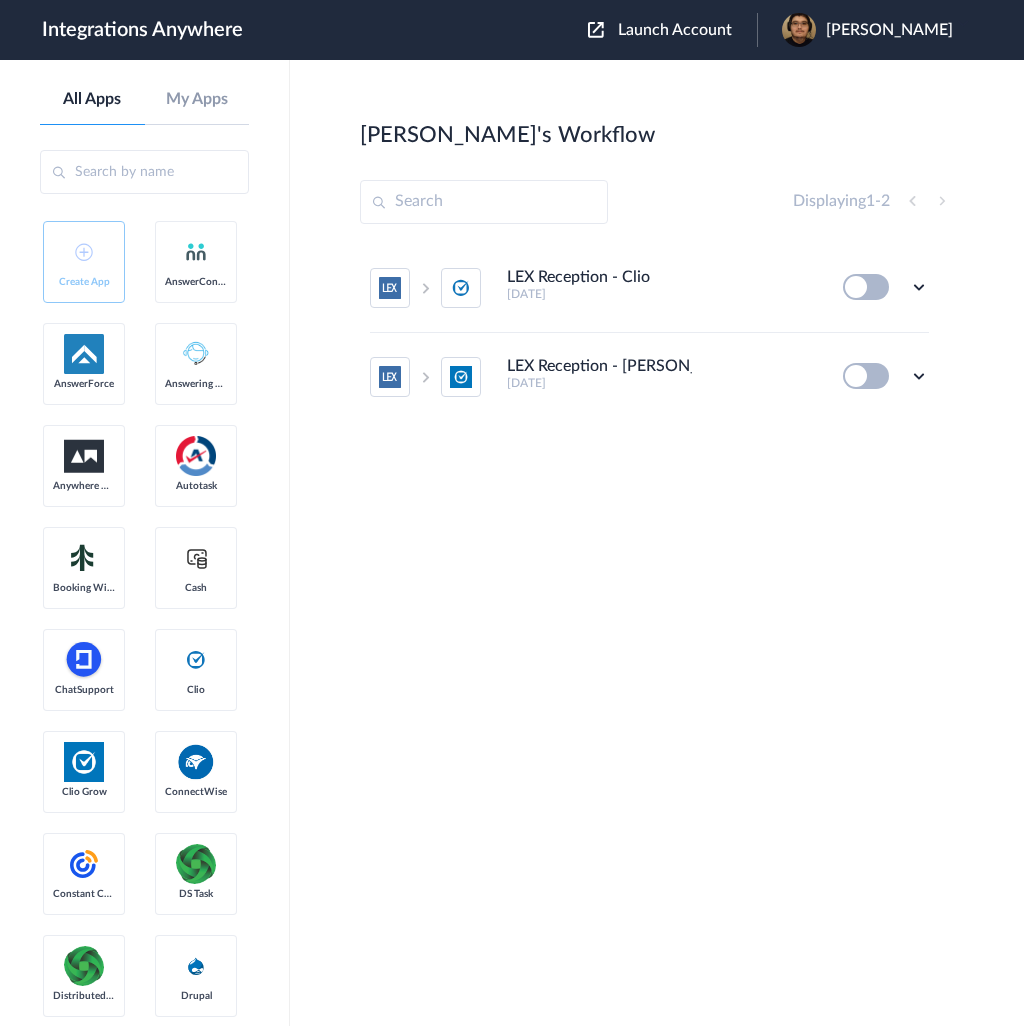 click at bounding box center [866, 376] 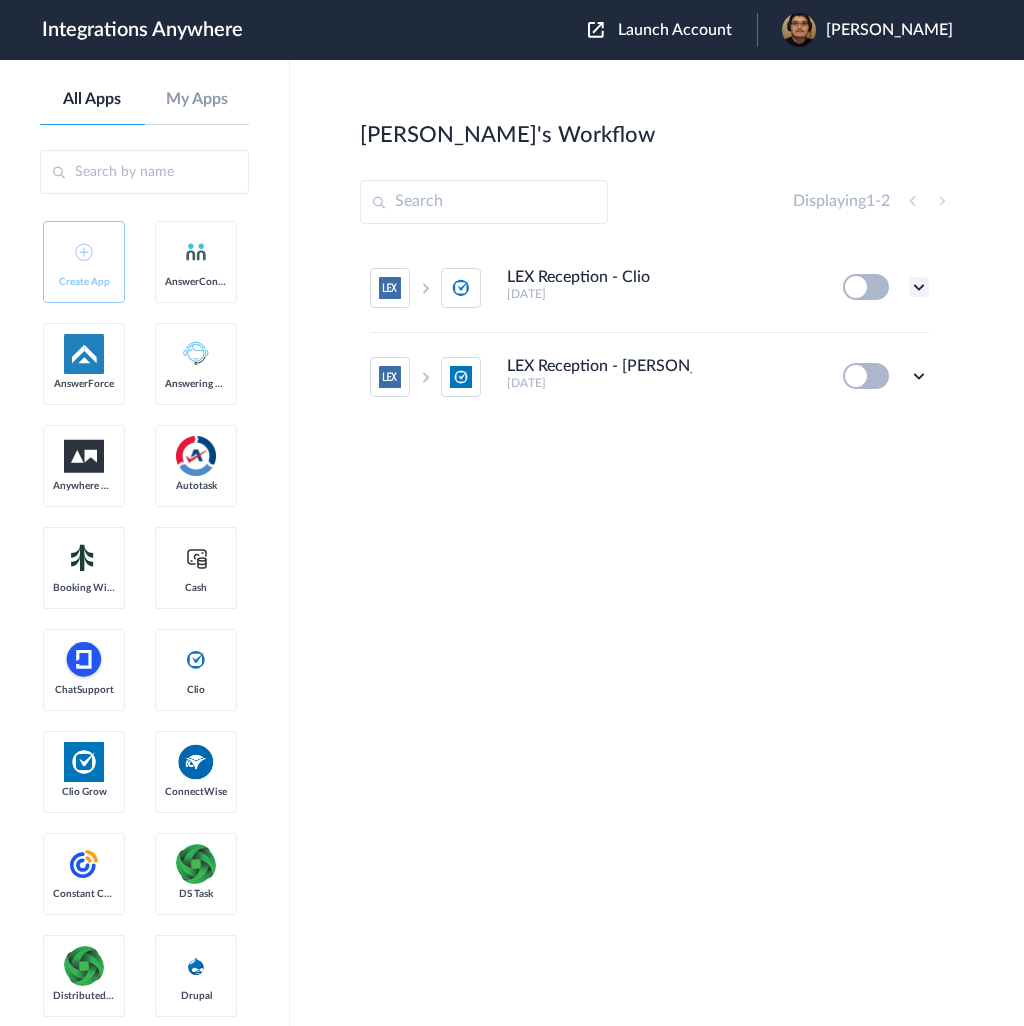click at bounding box center [919, 287] 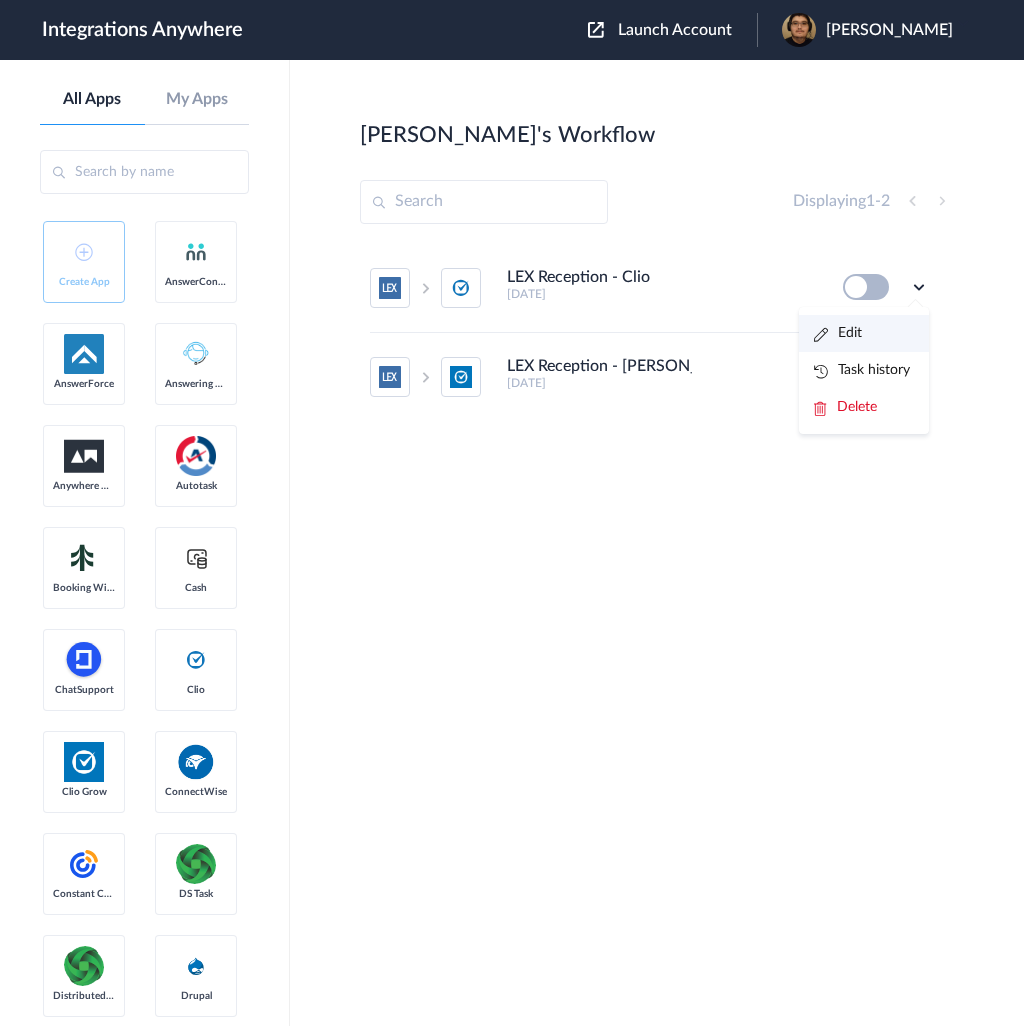 click on "Edit" at bounding box center (864, 333) 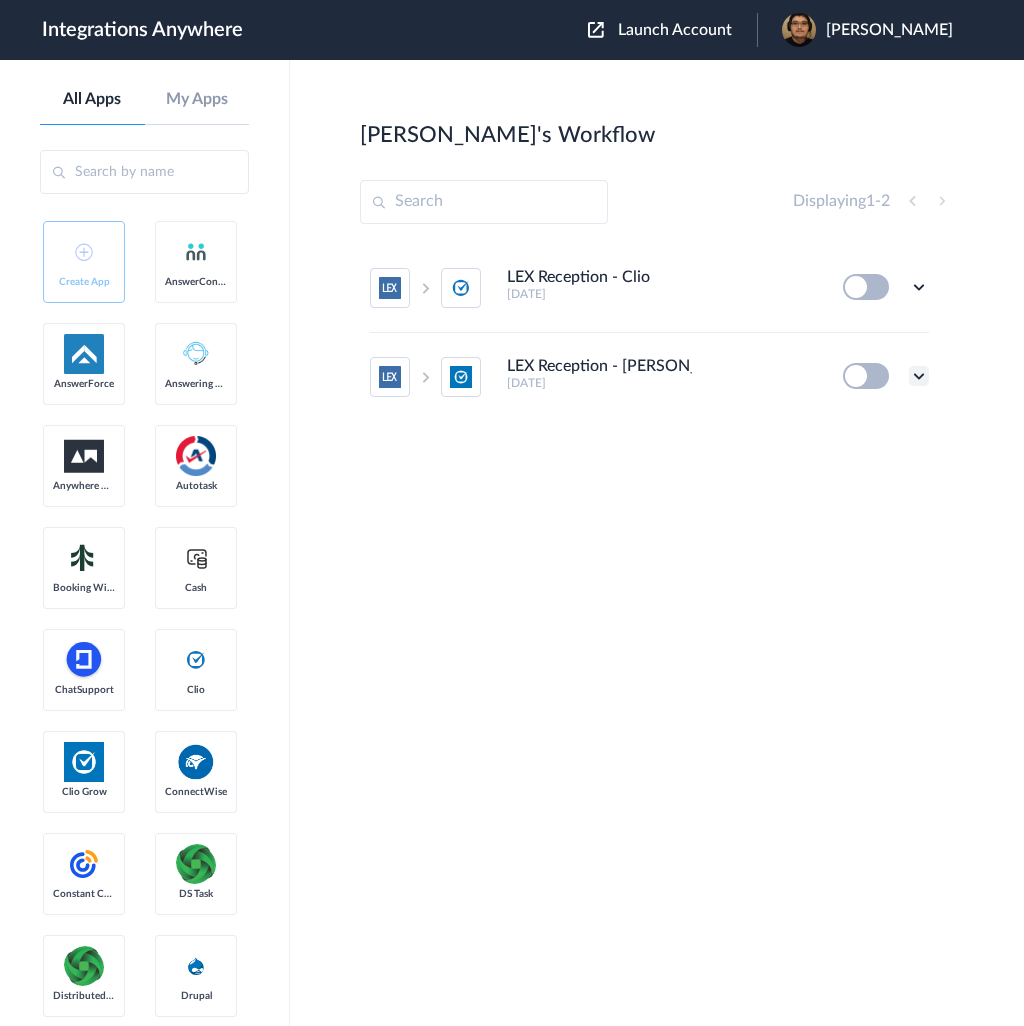 click at bounding box center [919, 376] 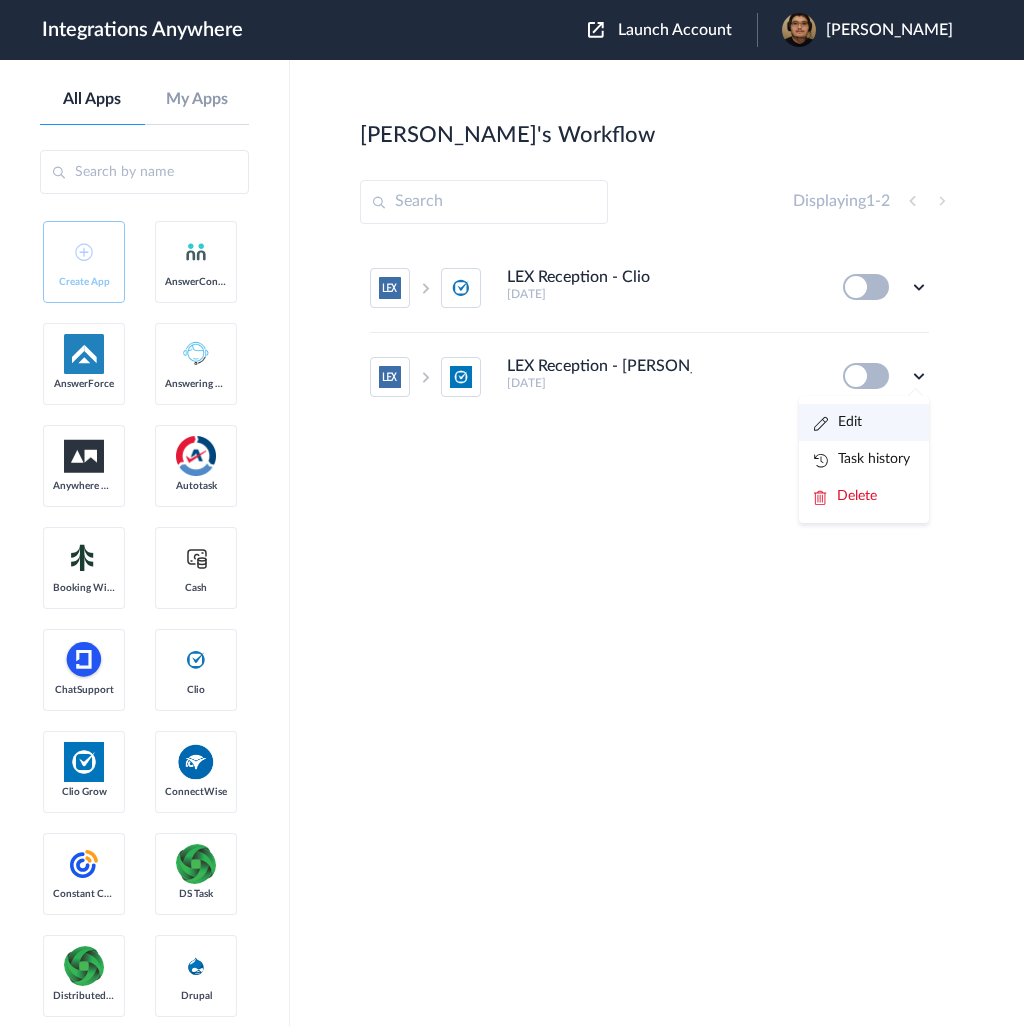 click on "Edit" at bounding box center (838, 422) 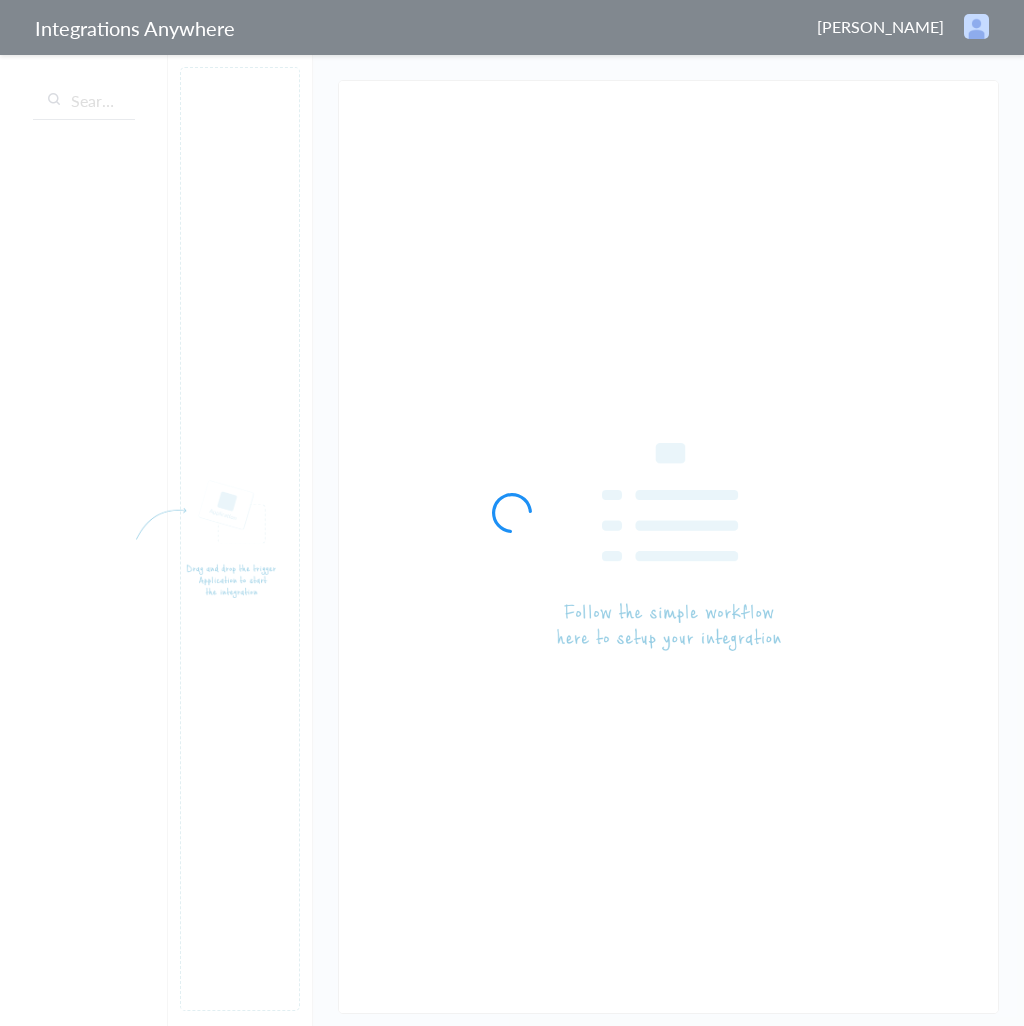 scroll, scrollTop: 0, scrollLeft: 0, axis: both 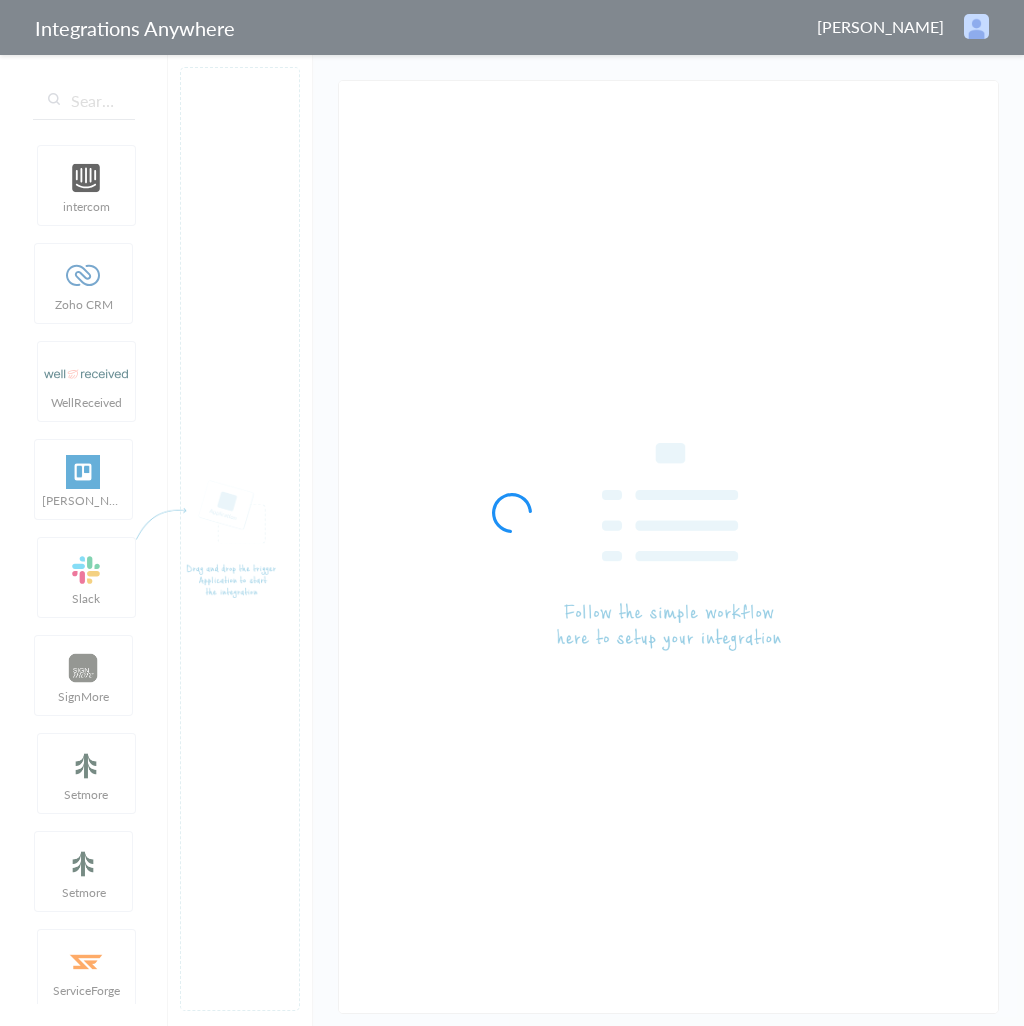 type on "LEX Reception - Clio" 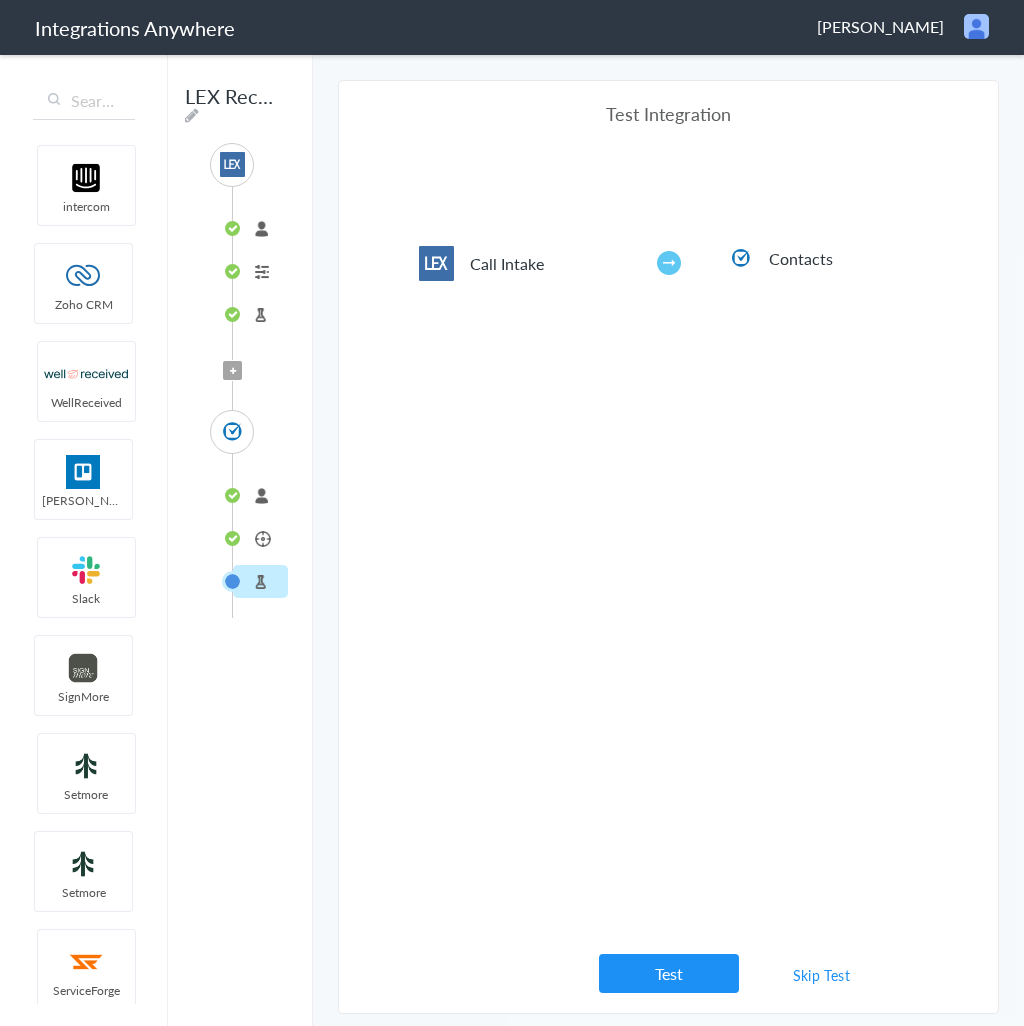 click on "connected" at bounding box center [260, 495] 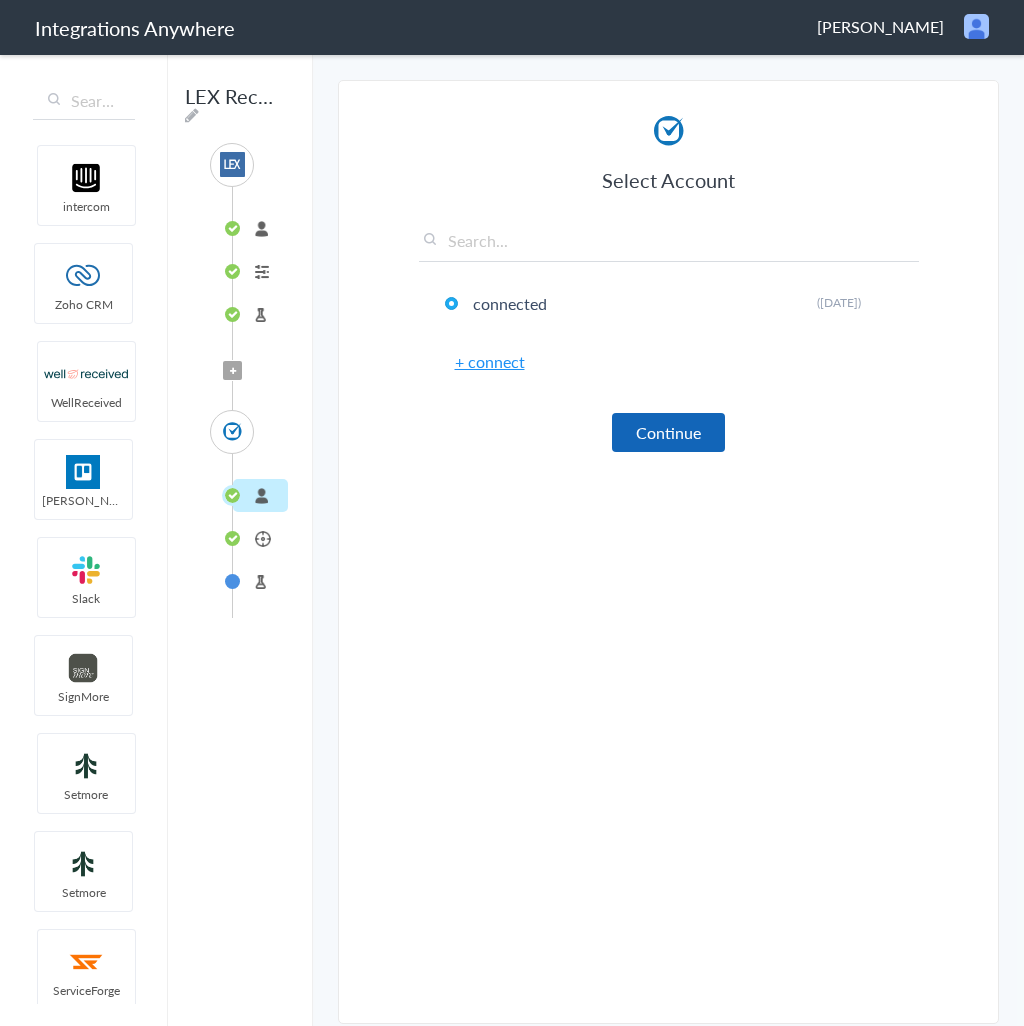 click on "Continue" at bounding box center (668, 432) 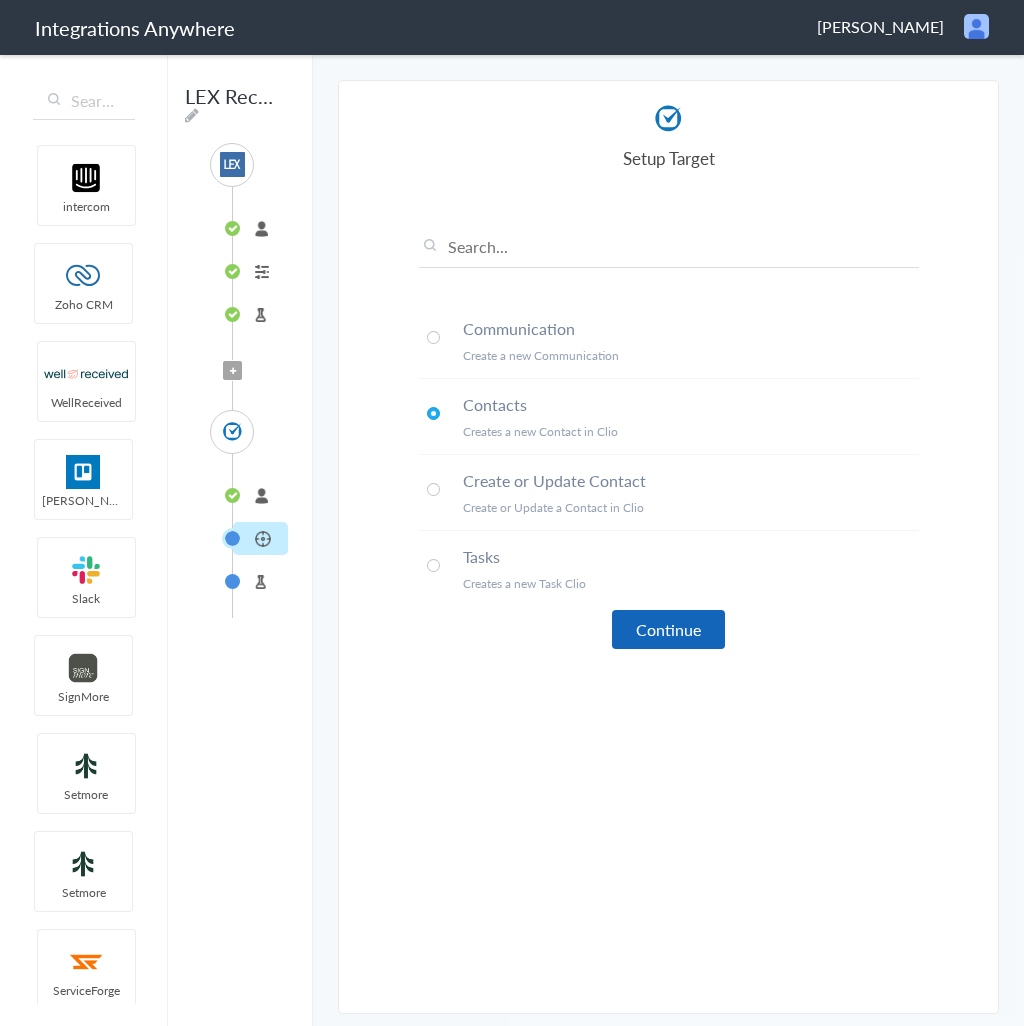 click on "Continue" at bounding box center (668, 629) 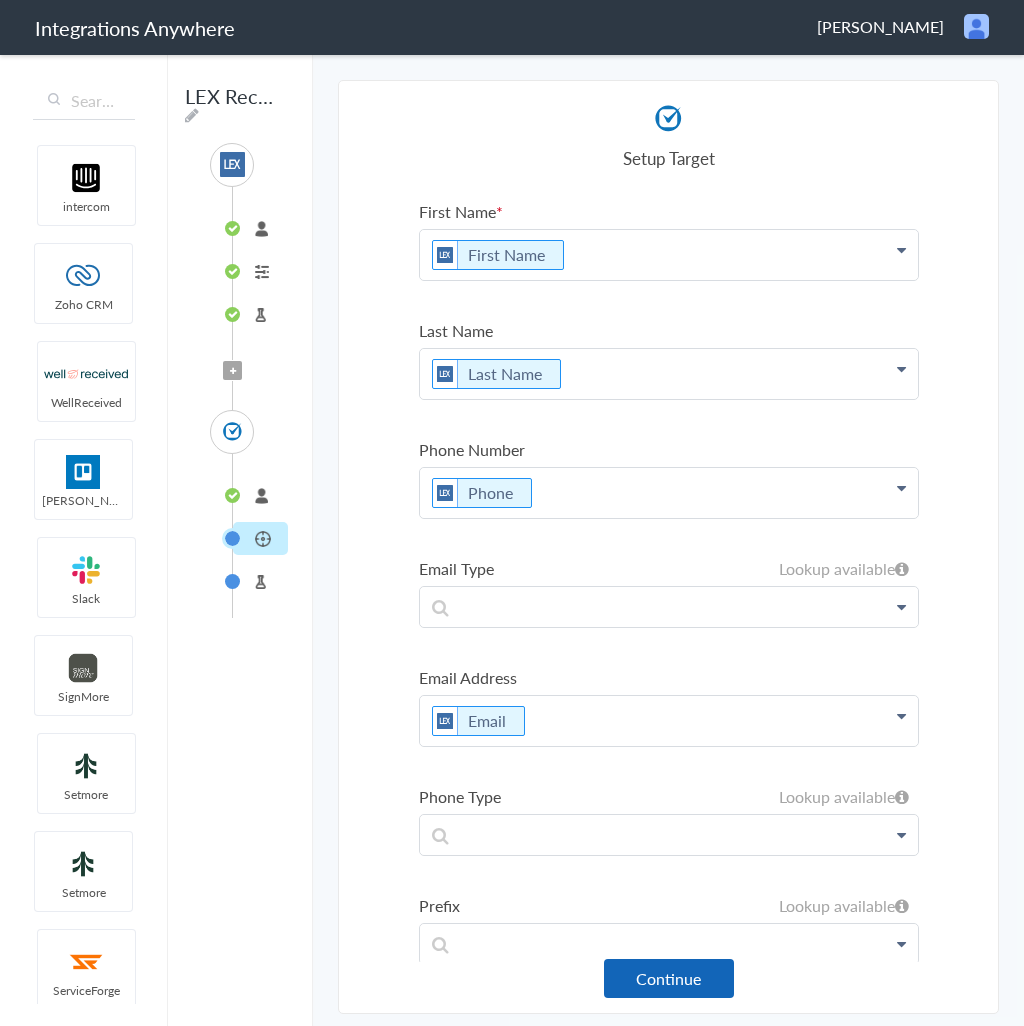 click on "Continue" at bounding box center (669, 978) 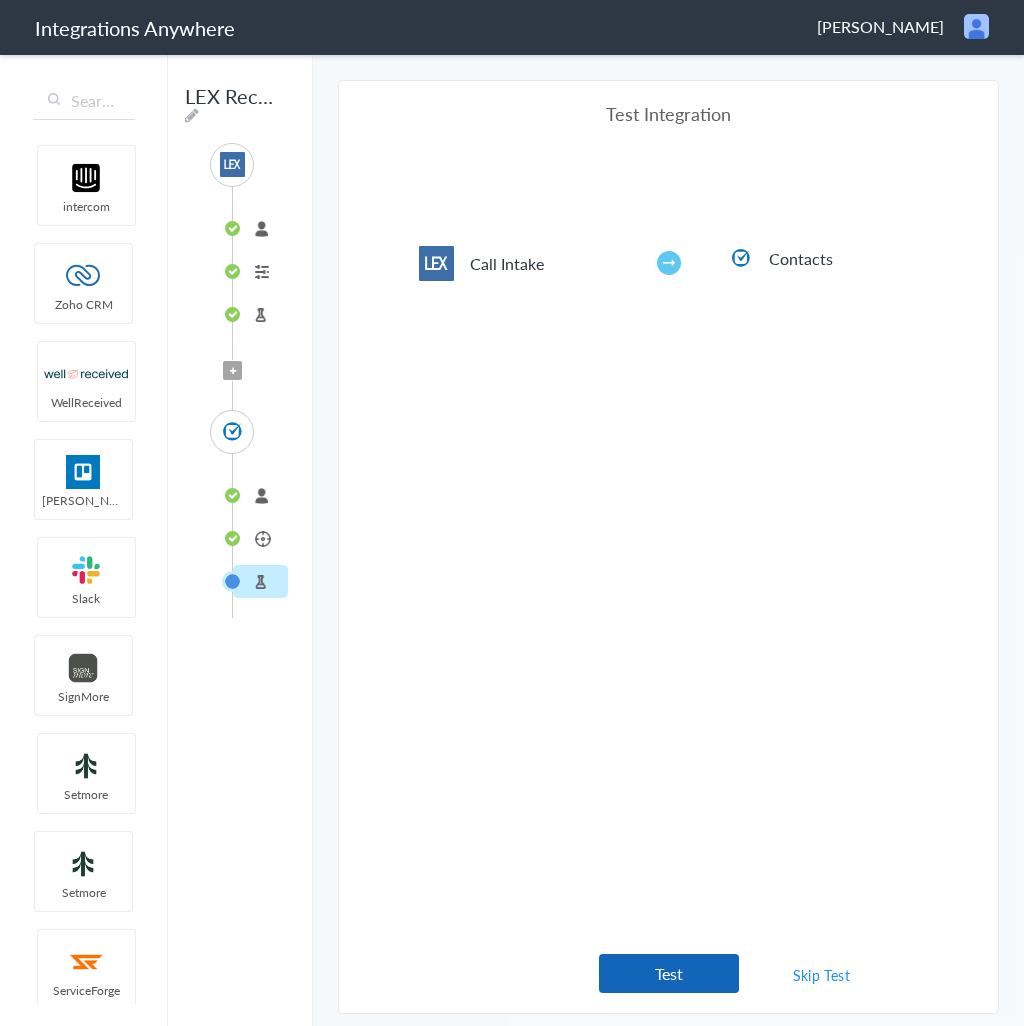 click on "Test" at bounding box center [669, 973] 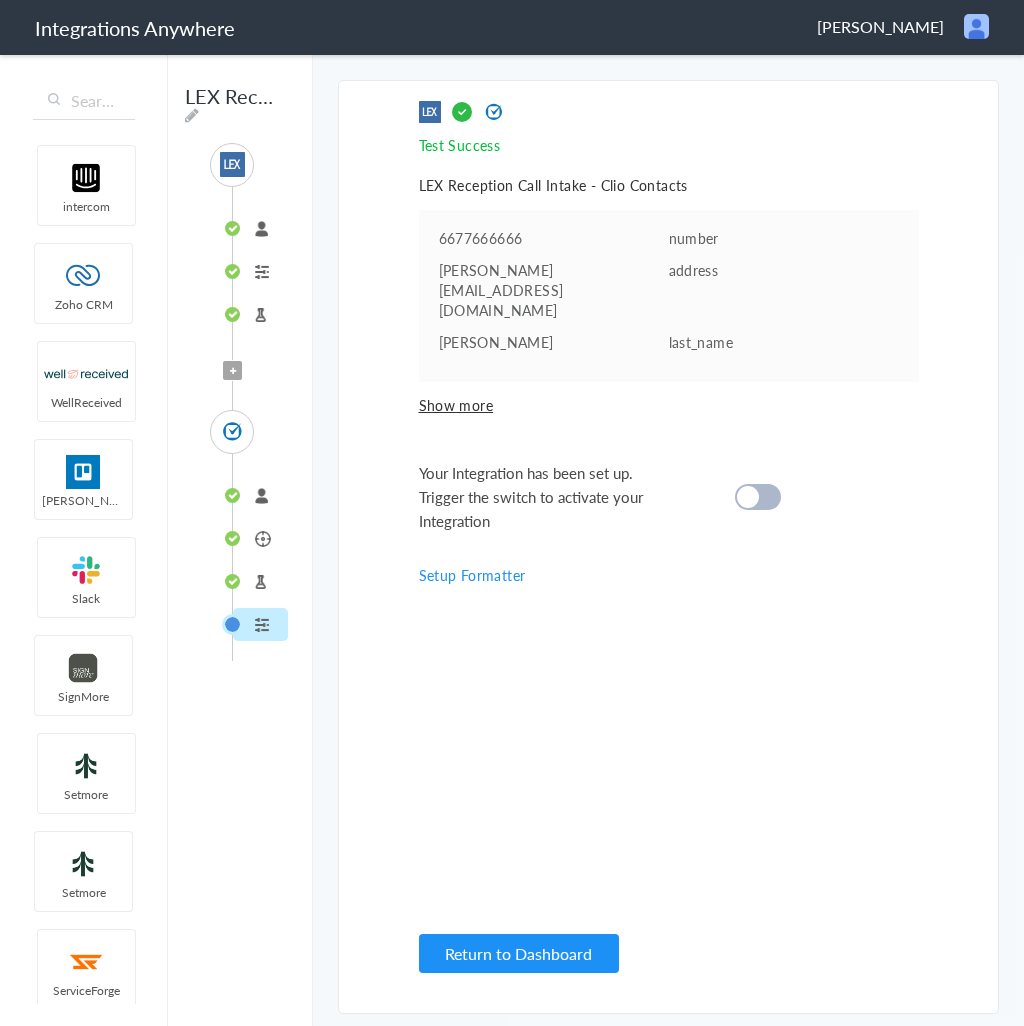 click at bounding box center (758, 497) 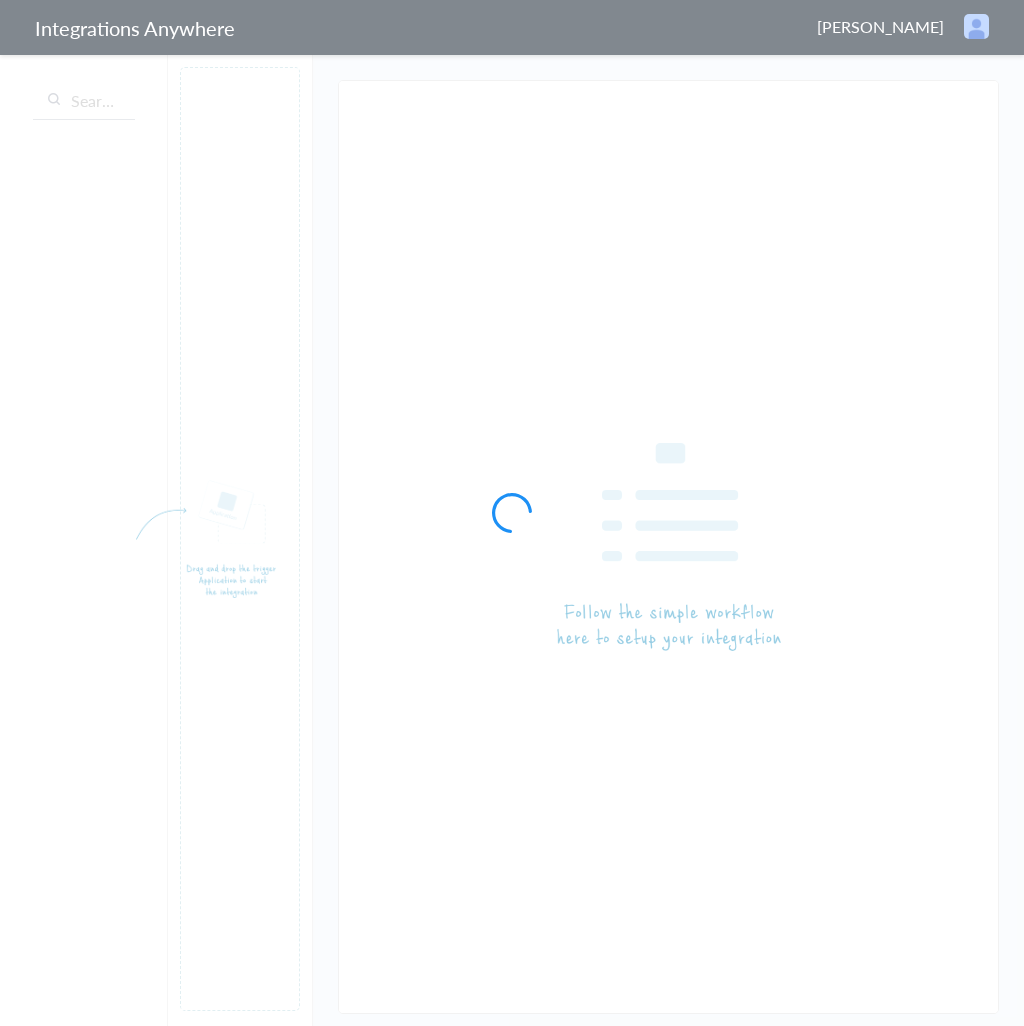 scroll, scrollTop: 0, scrollLeft: 0, axis: both 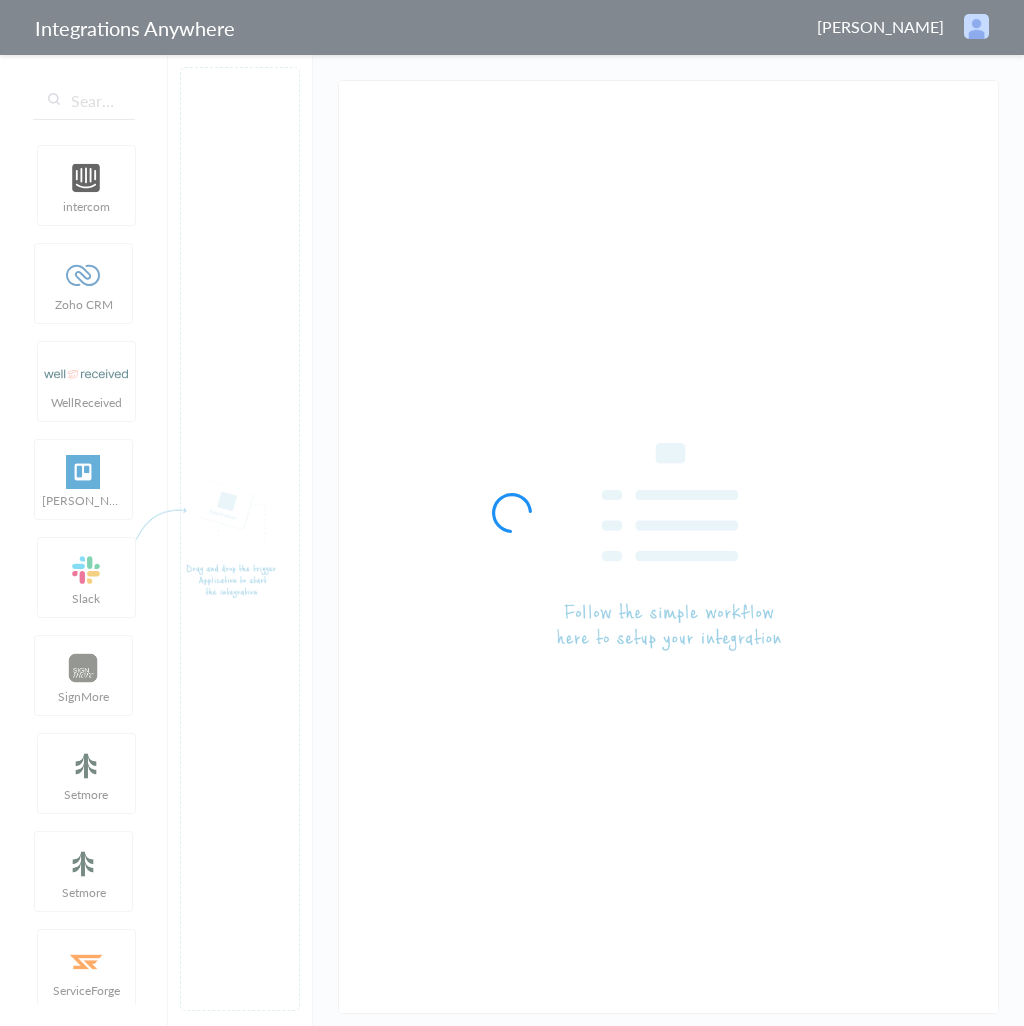 type on "LEX Reception - [PERSON_NAME]" 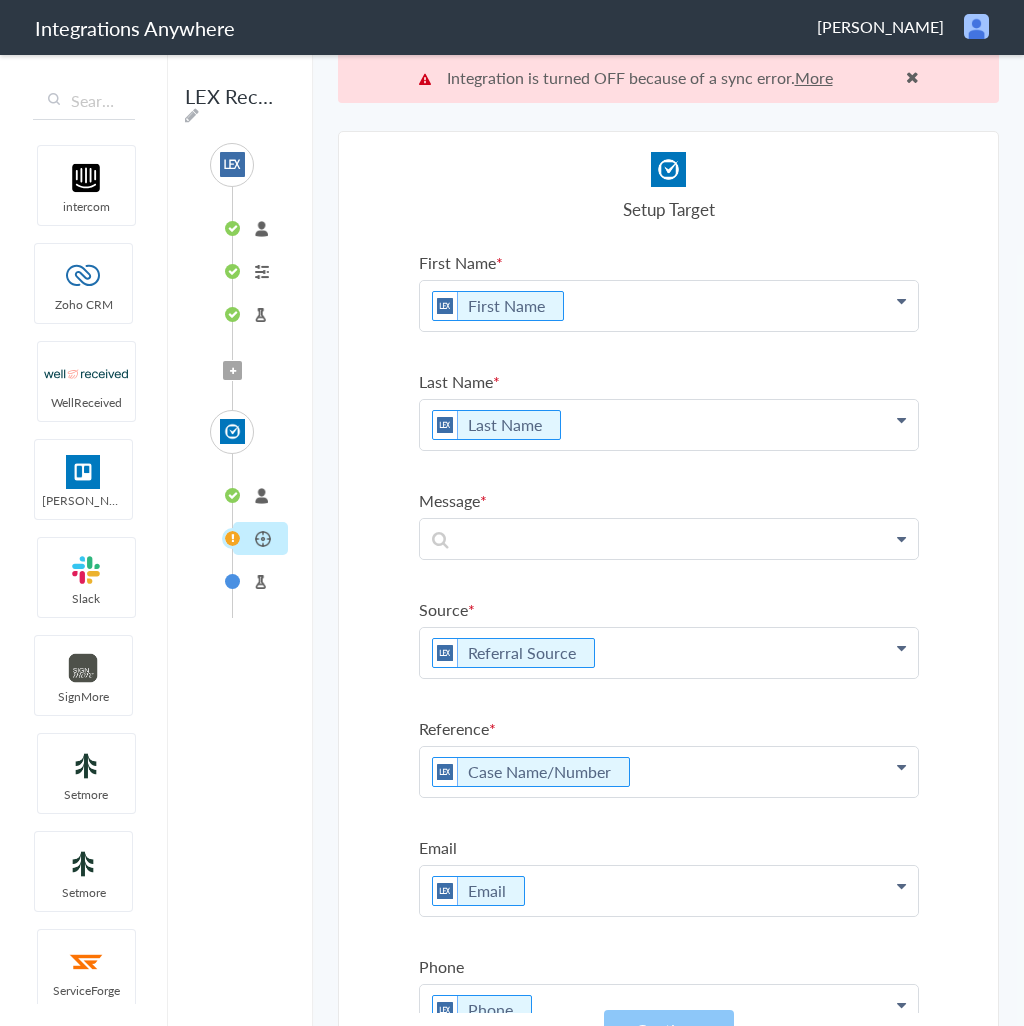 scroll, scrollTop: 50, scrollLeft: 0, axis: vertical 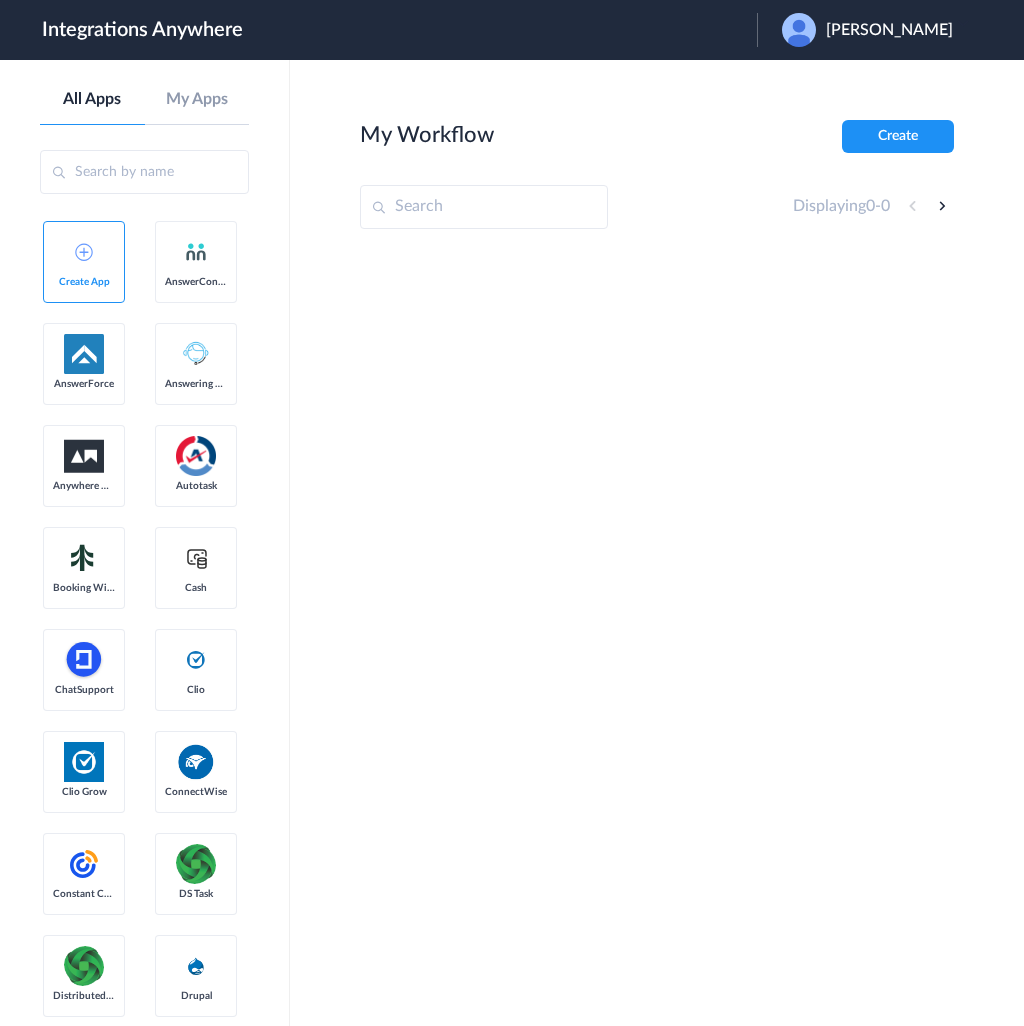 click on "[PERSON_NAME]" at bounding box center [889, 30] 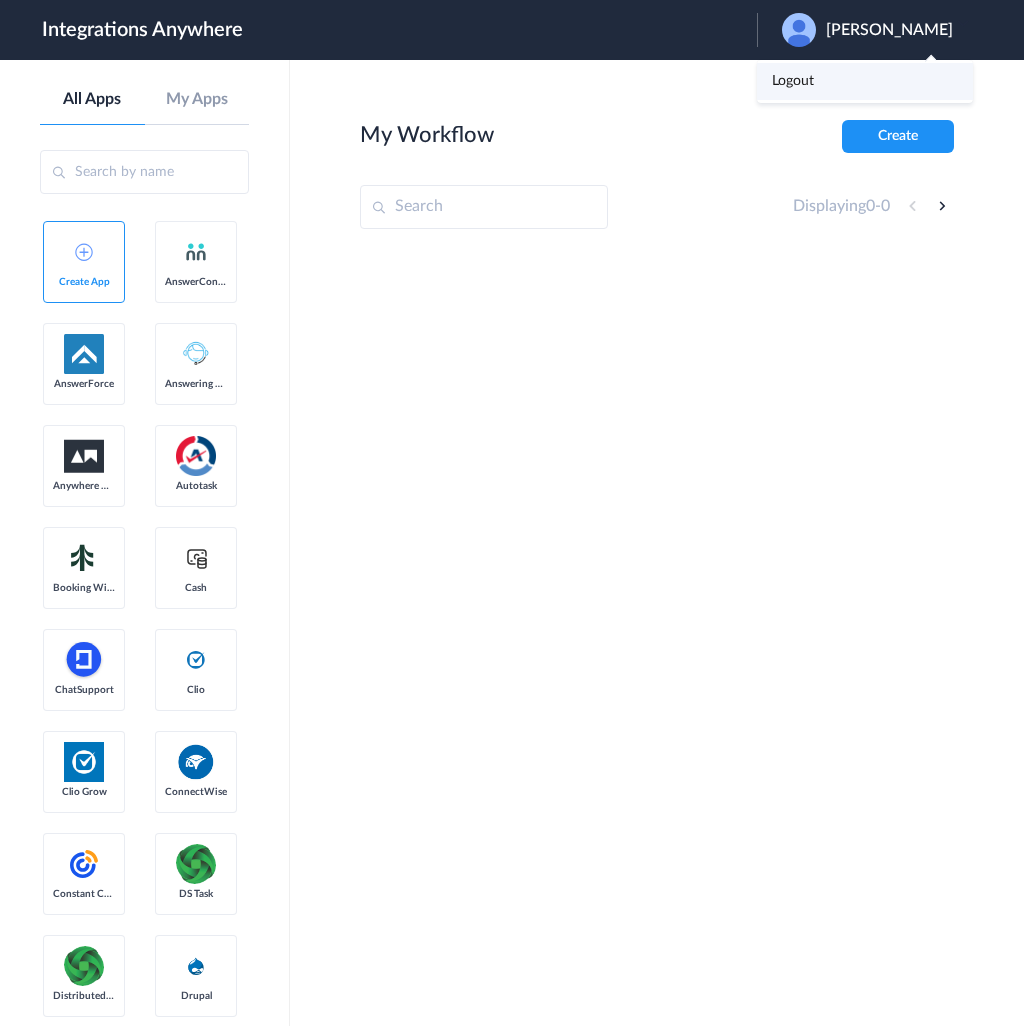 click on "Logout" at bounding box center (865, 81) 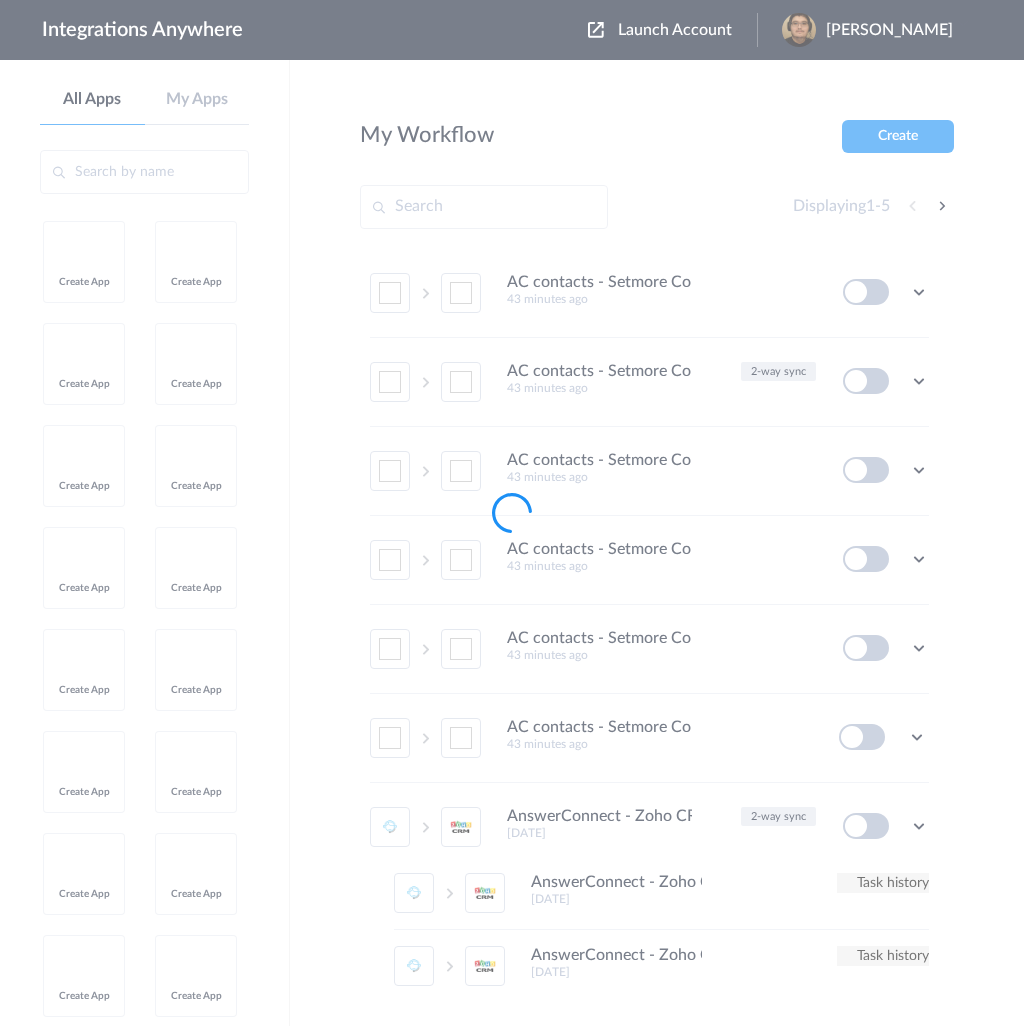 scroll, scrollTop: 0, scrollLeft: 0, axis: both 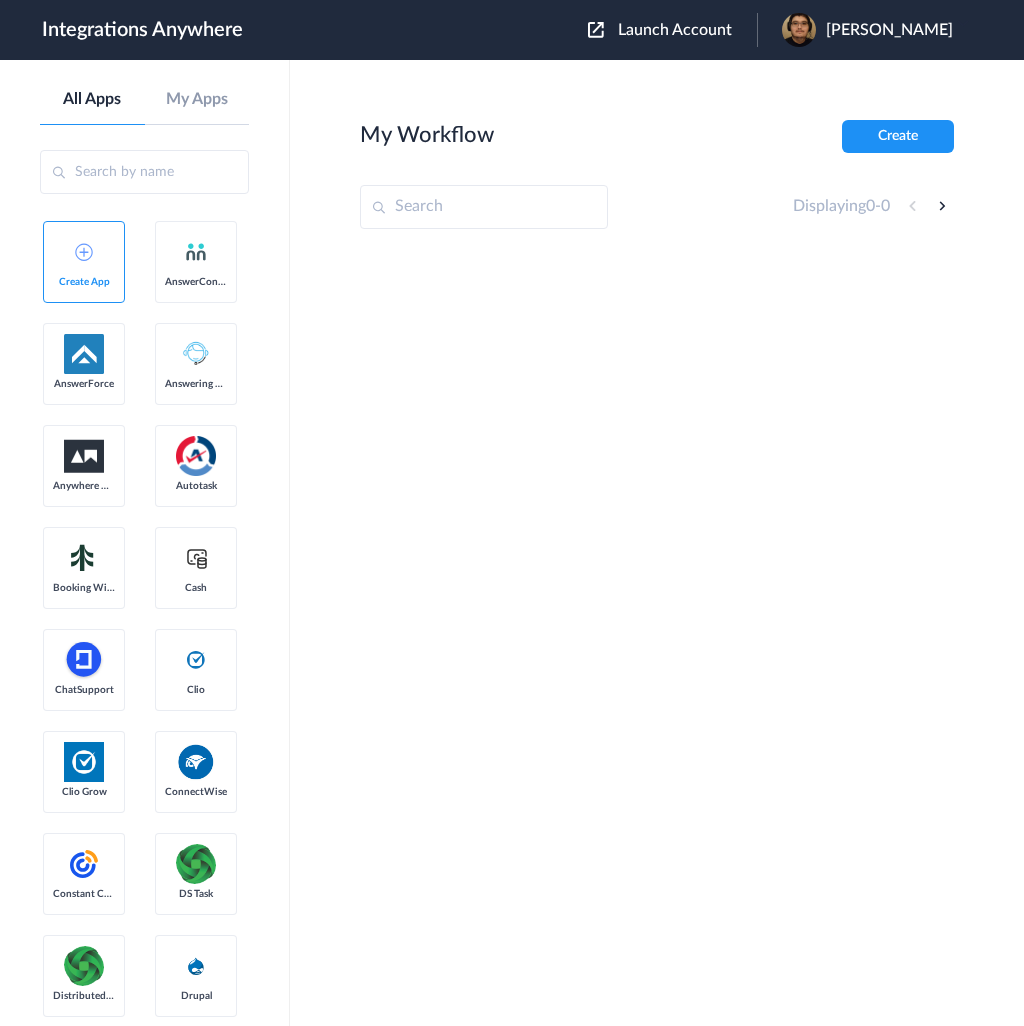 click at bounding box center (484, 207) 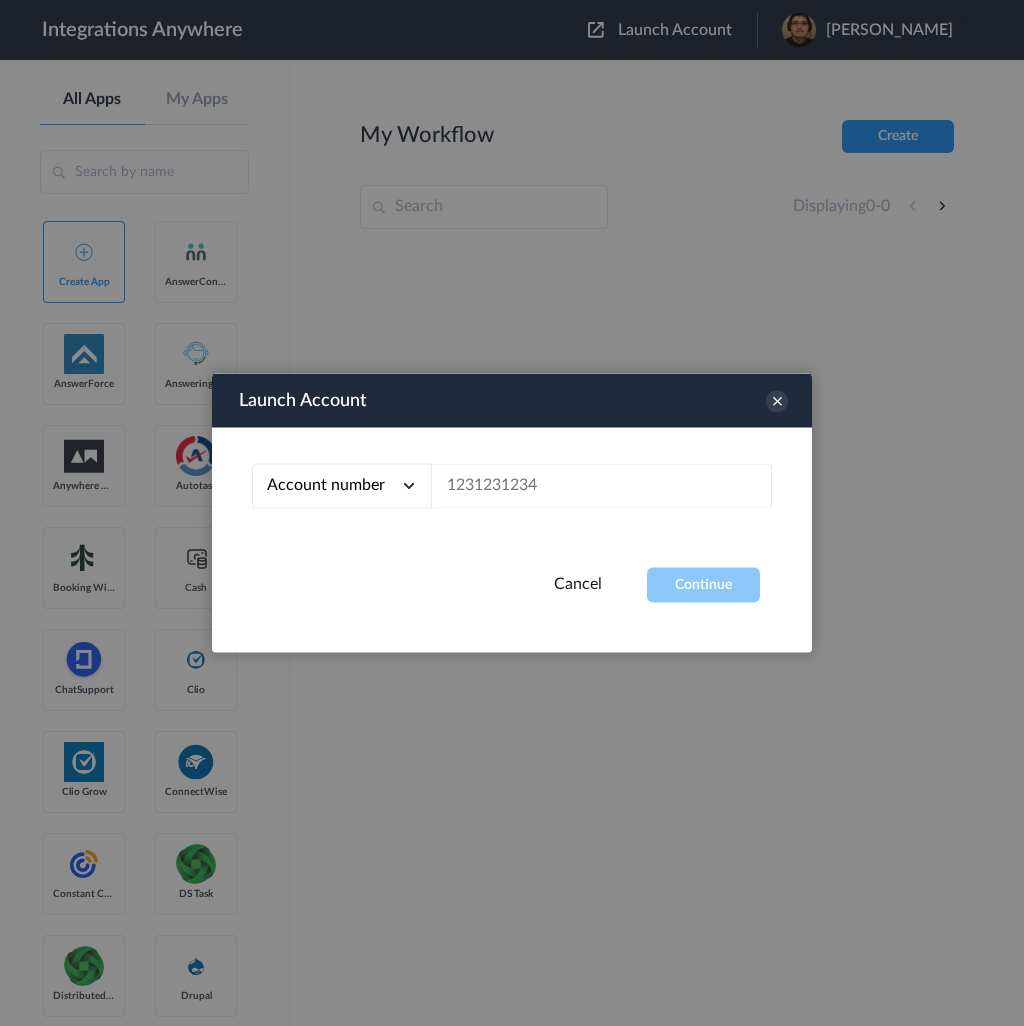 type 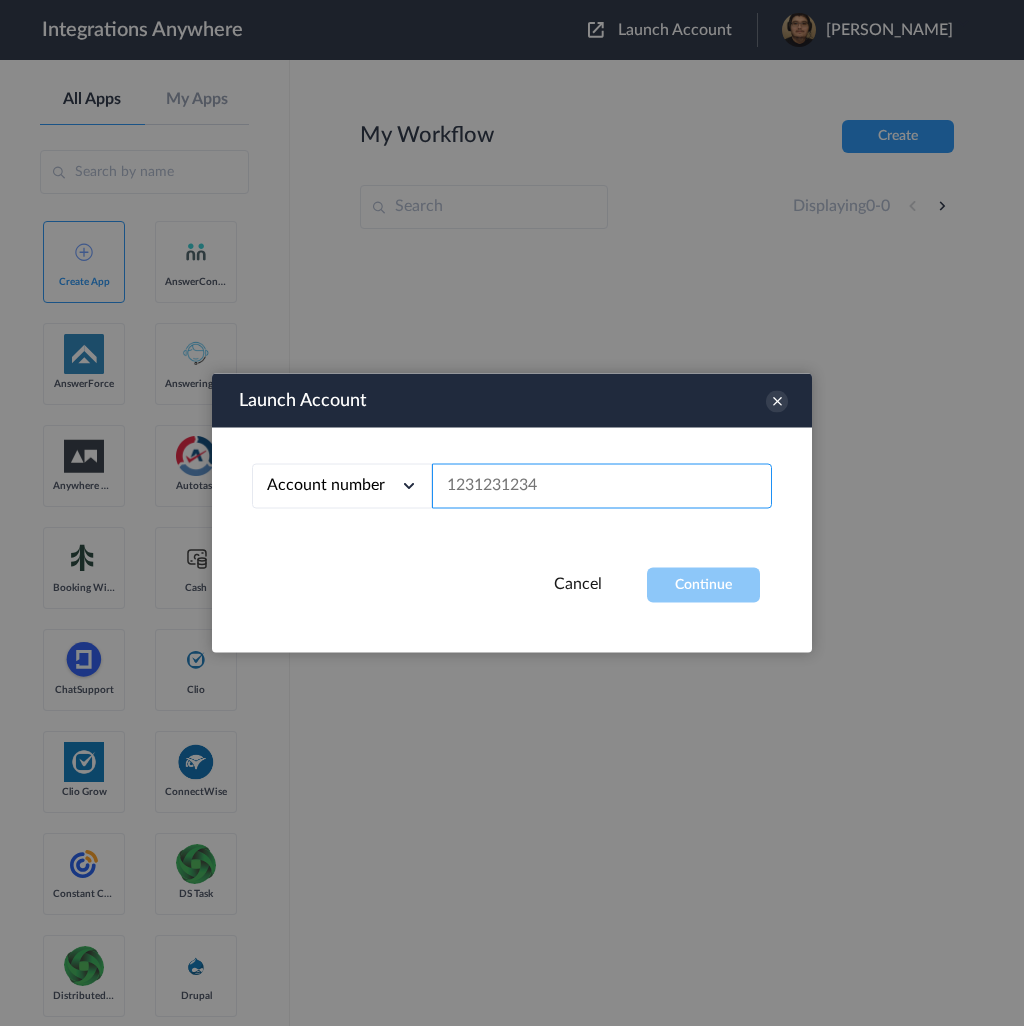 click at bounding box center [602, 486] 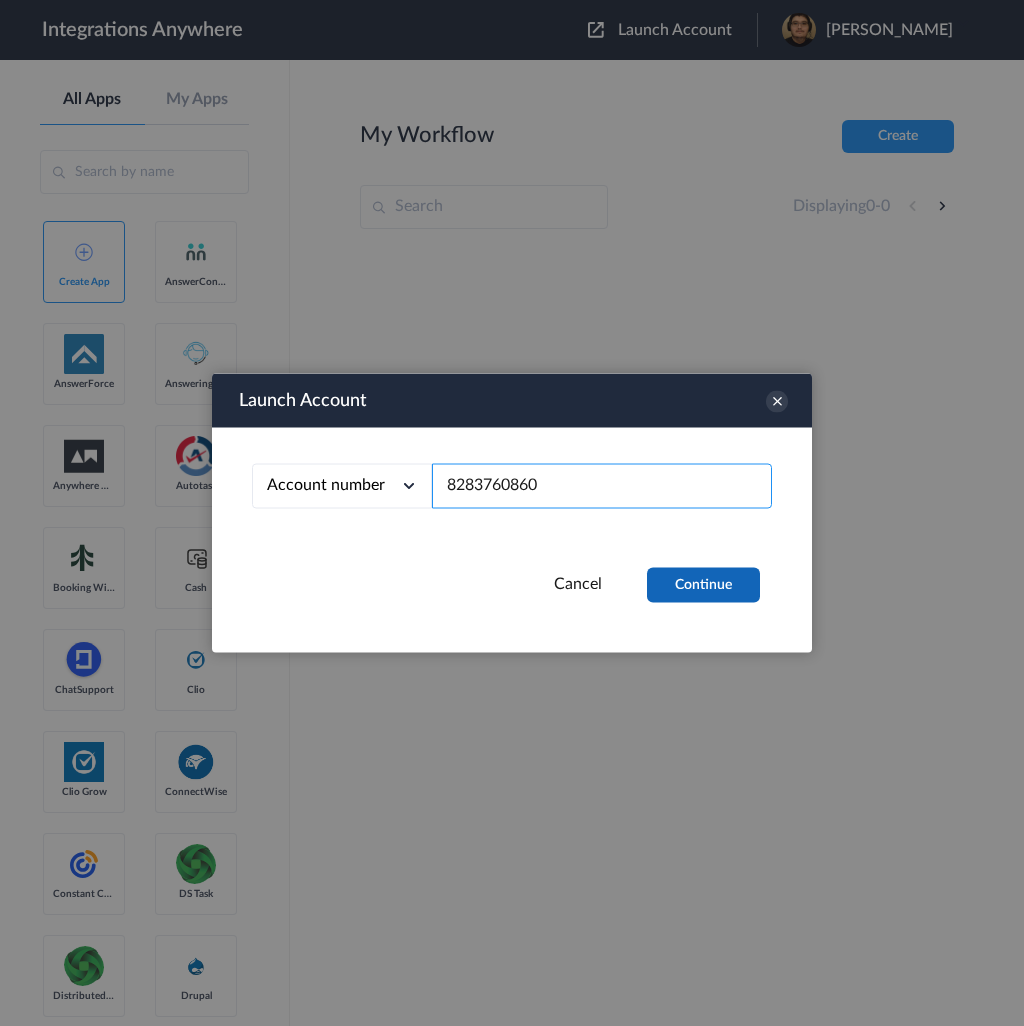 type on "8283760860" 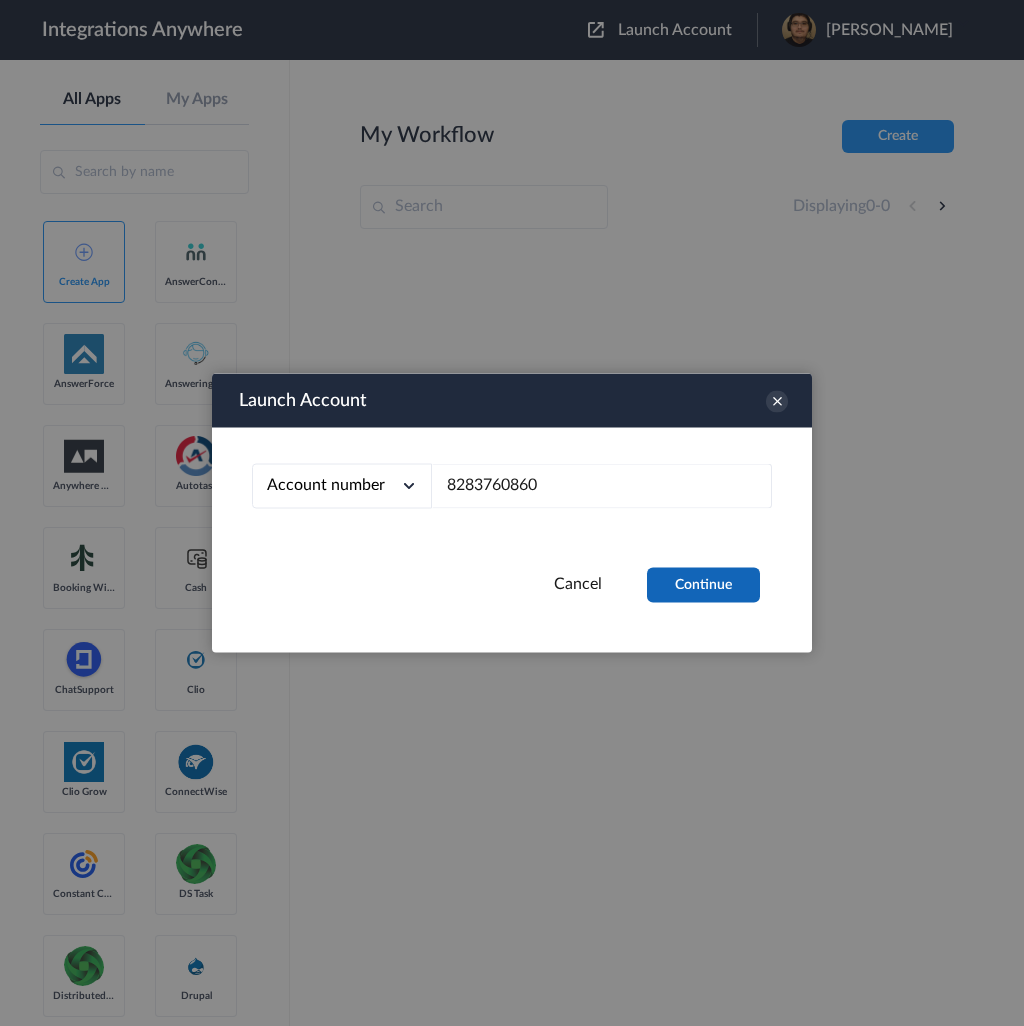 click on "Launch Account
Account number
Account number
Email address
8283760860
Cancel
Continue" at bounding box center (512, 513) 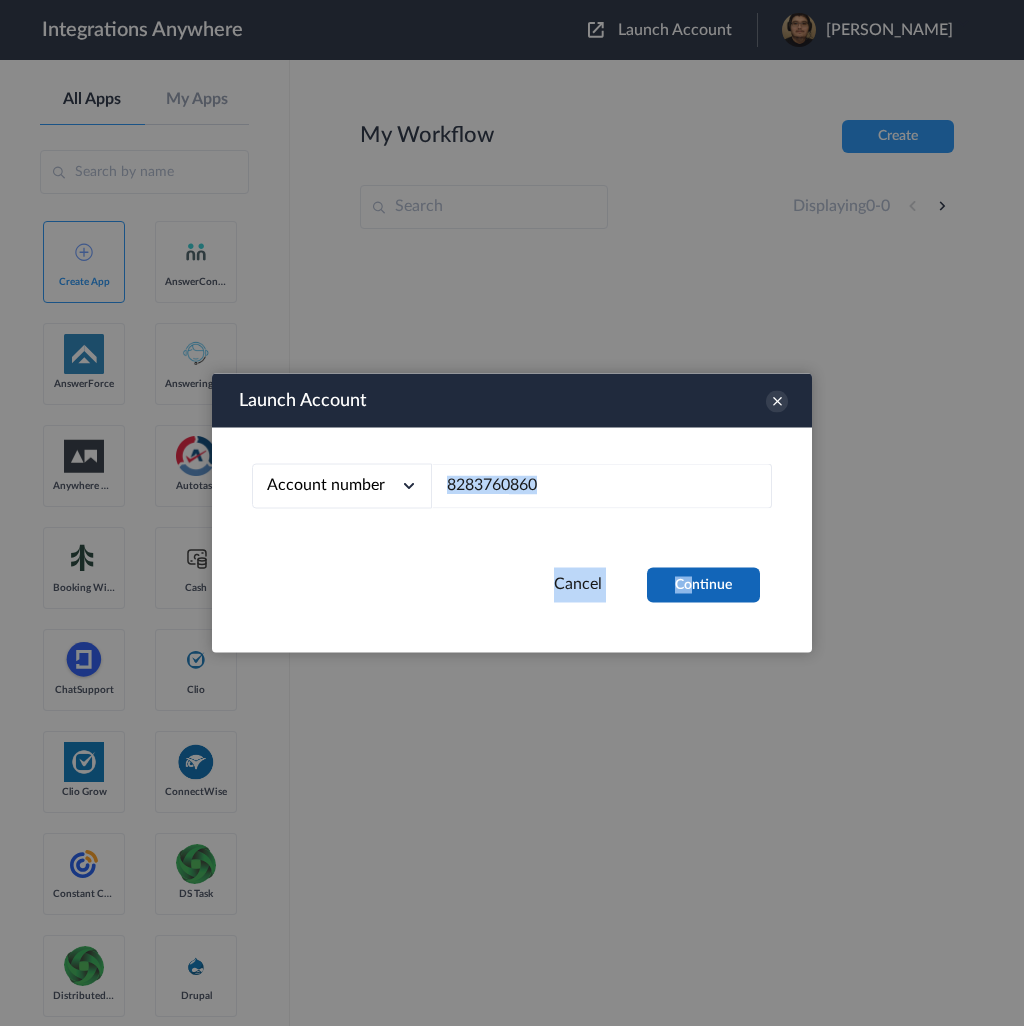 click on "Continue" at bounding box center [703, 585] 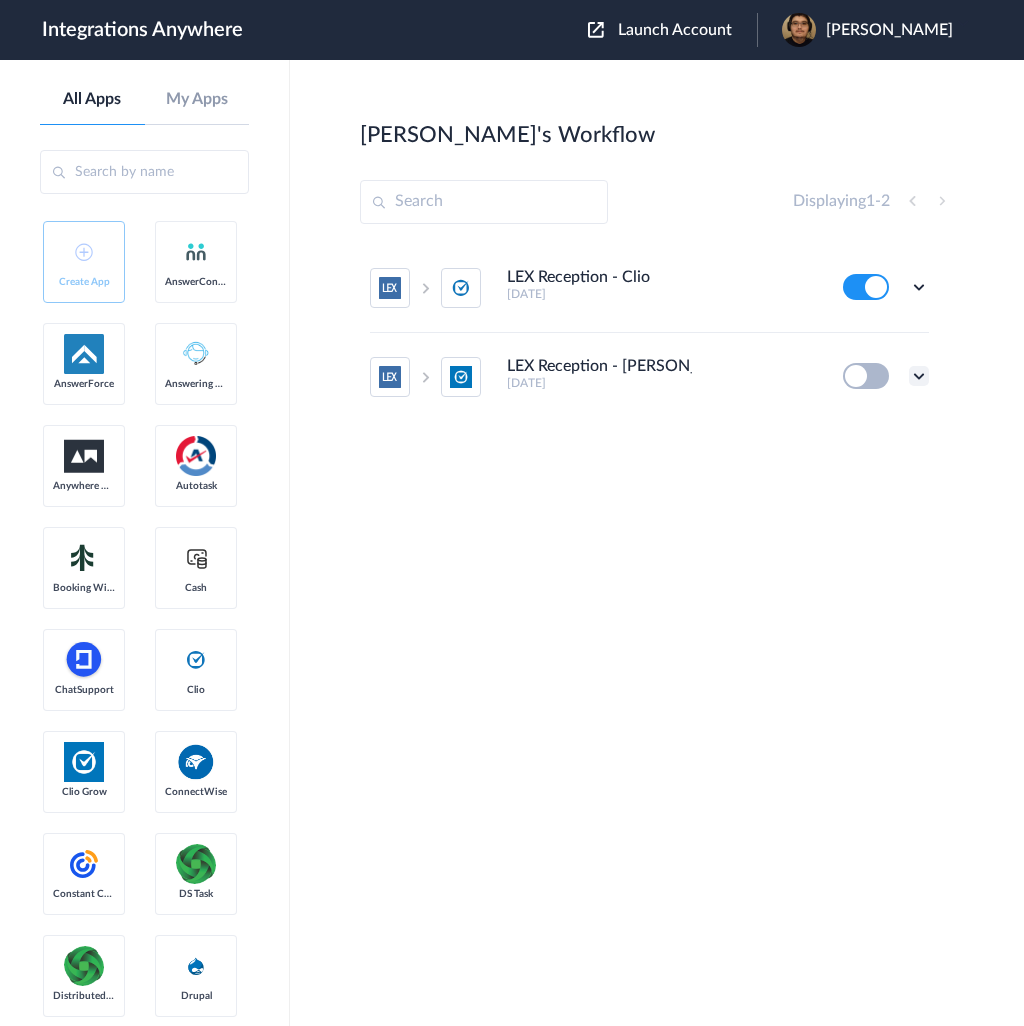 click at bounding box center (919, 376) 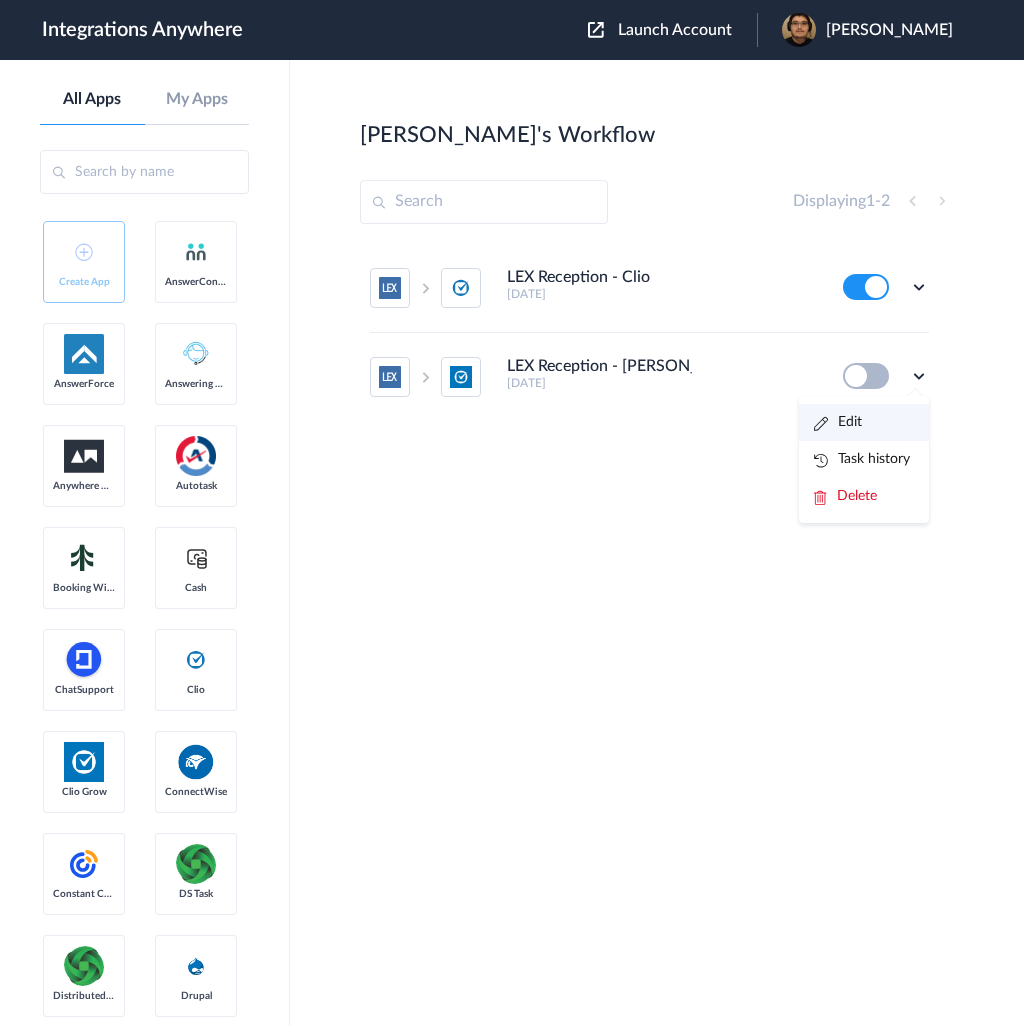 click on "Edit" at bounding box center [864, 422] 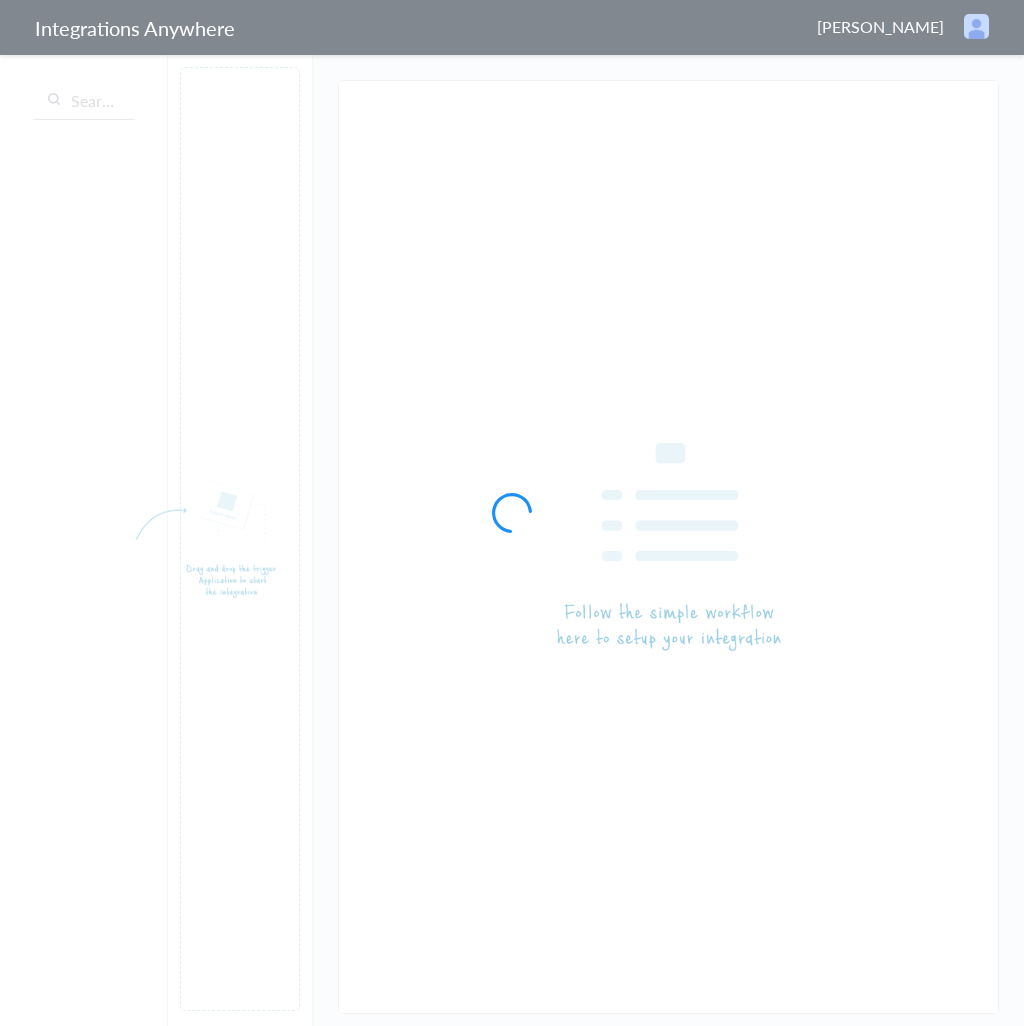 scroll, scrollTop: 0, scrollLeft: 0, axis: both 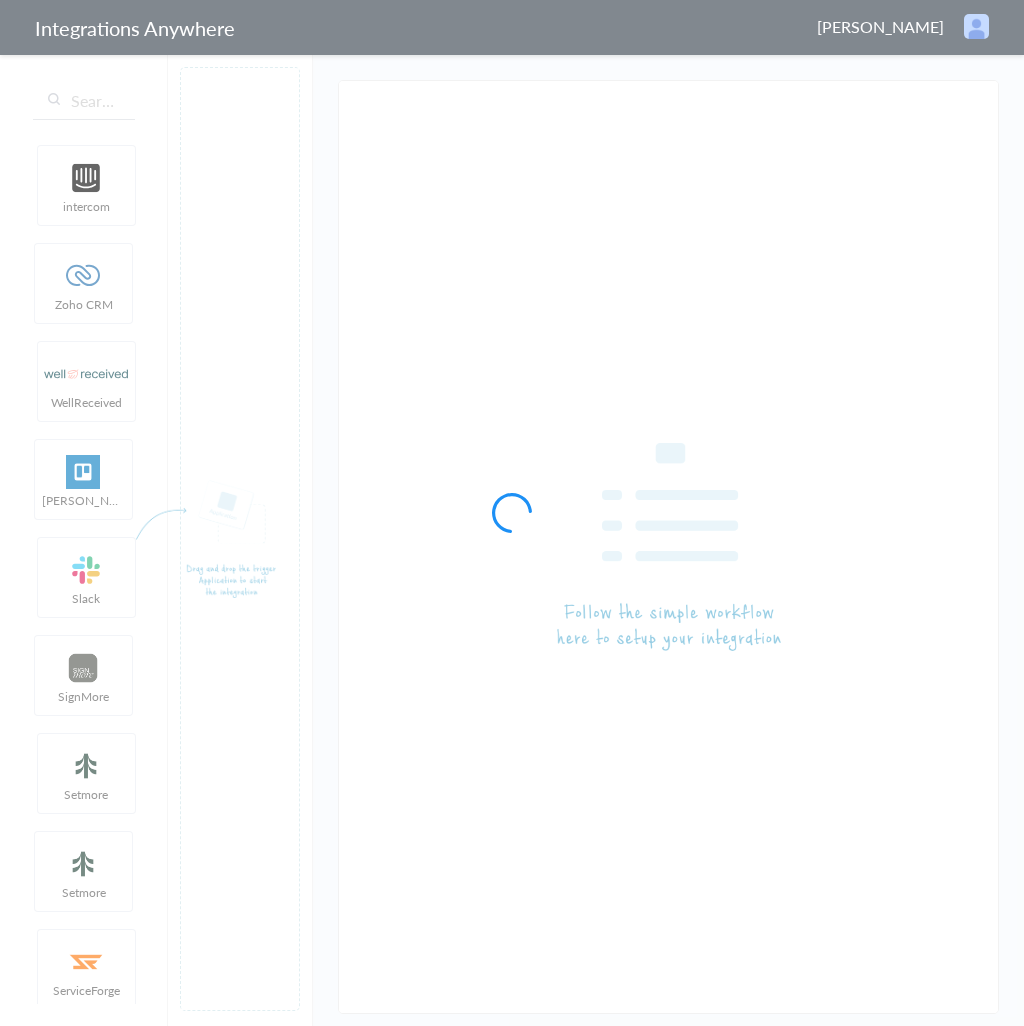 type on "LEX Reception - [PERSON_NAME]" 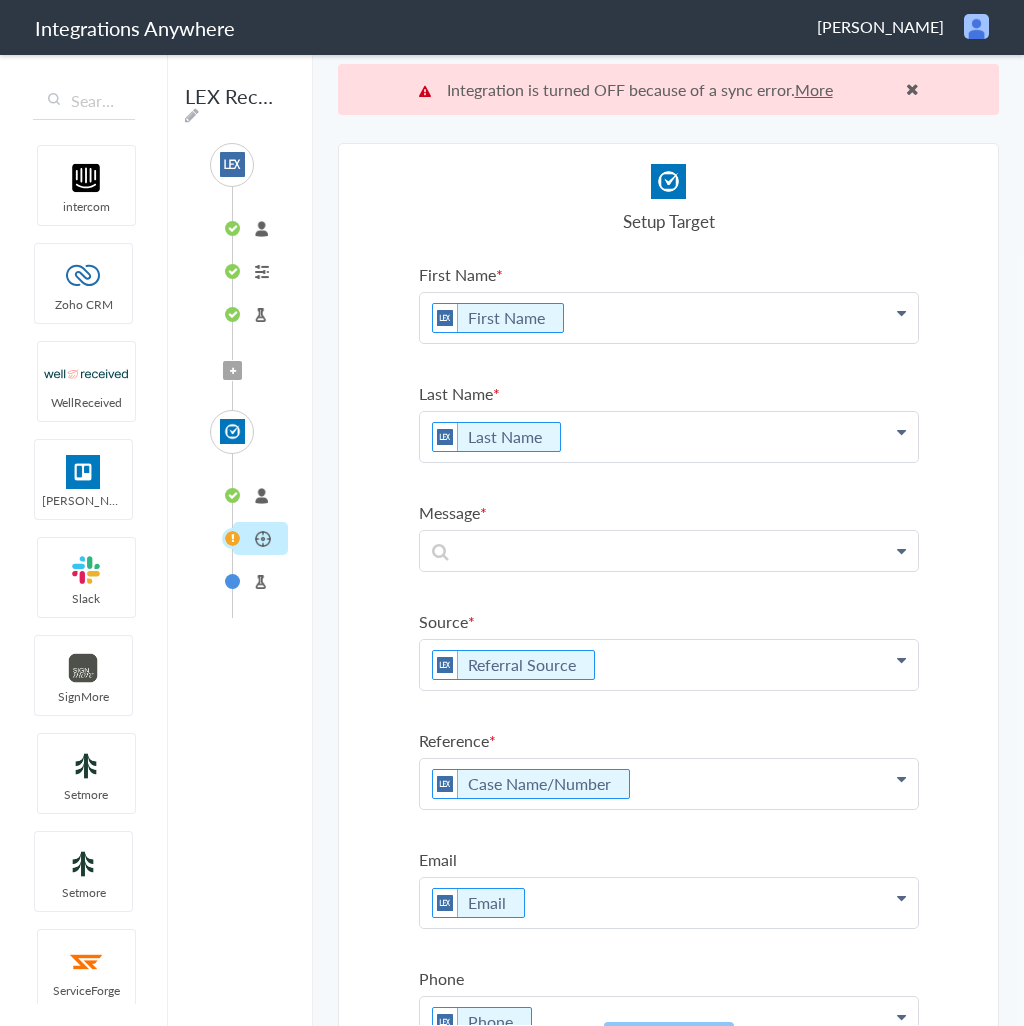 click on "More" at bounding box center [814, 89] 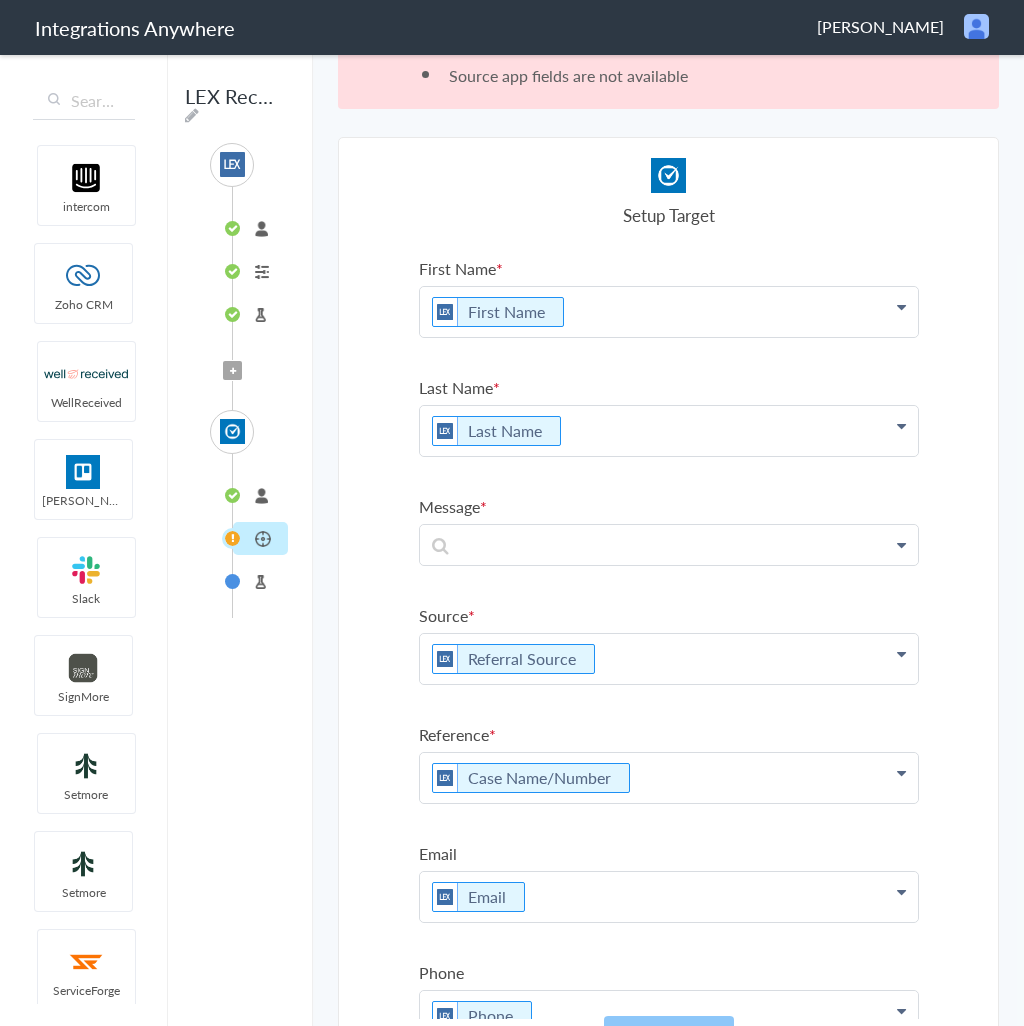 scroll, scrollTop: 95, scrollLeft: 0, axis: vertical 